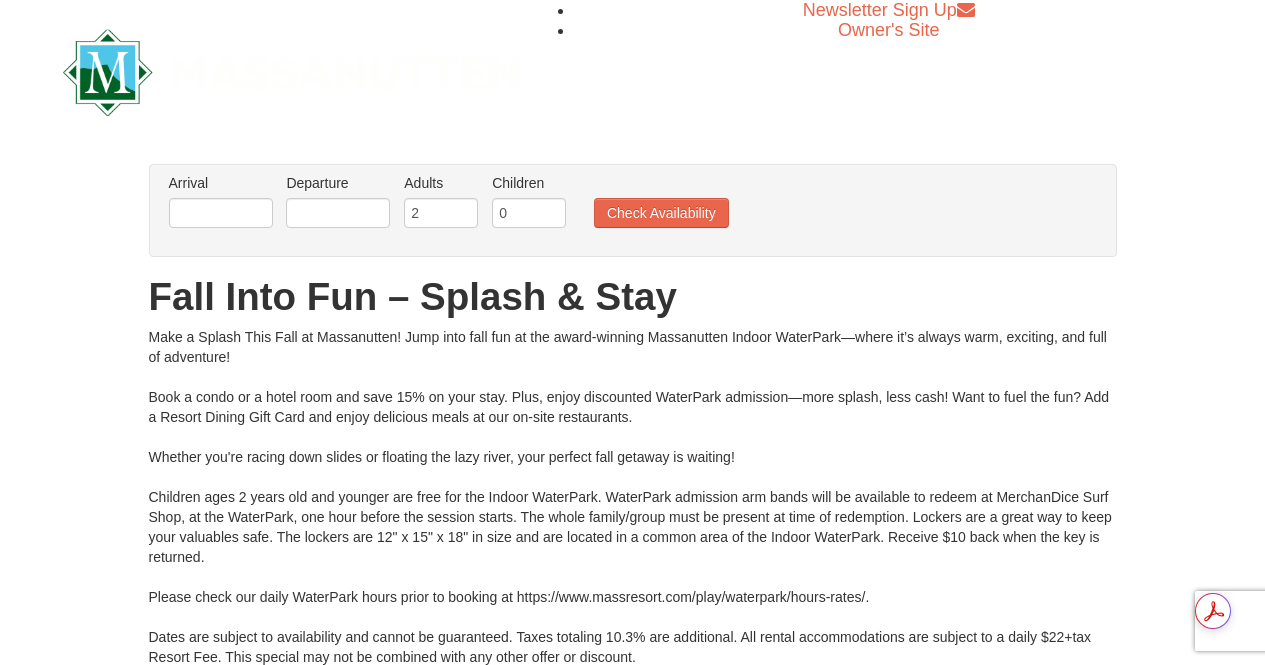 scroll, scrollTop: 0, scrollLeft: 0, axis: both 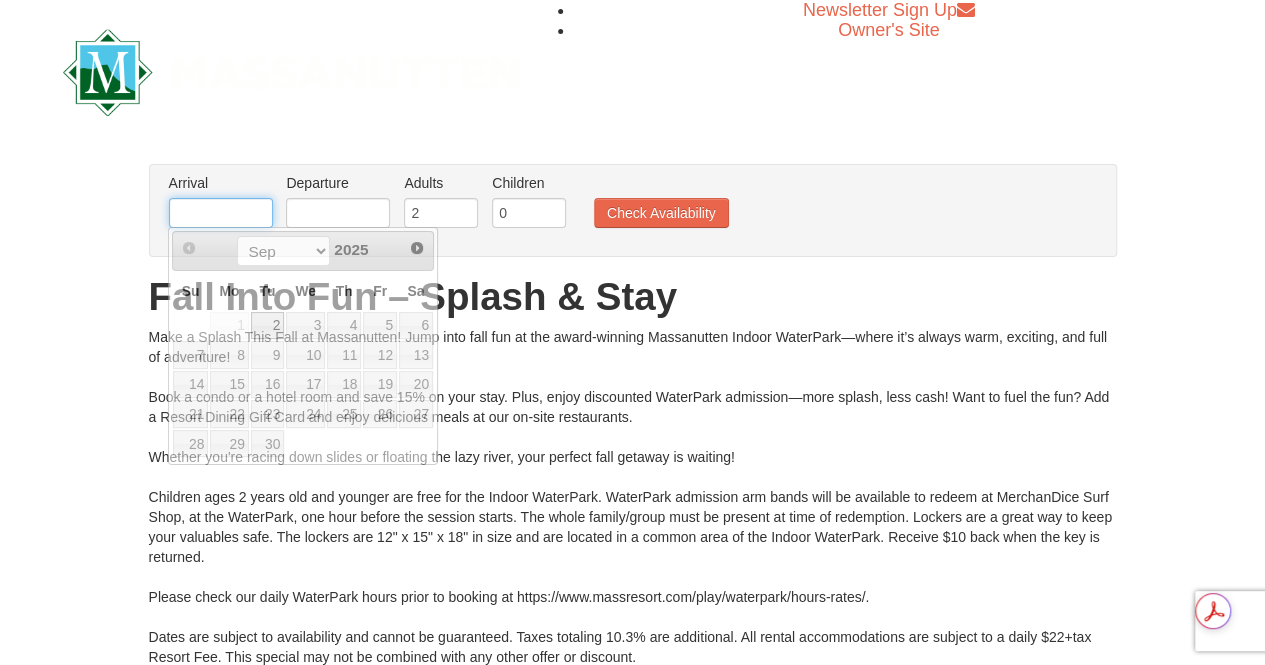 click at bounding box center (221, 213) 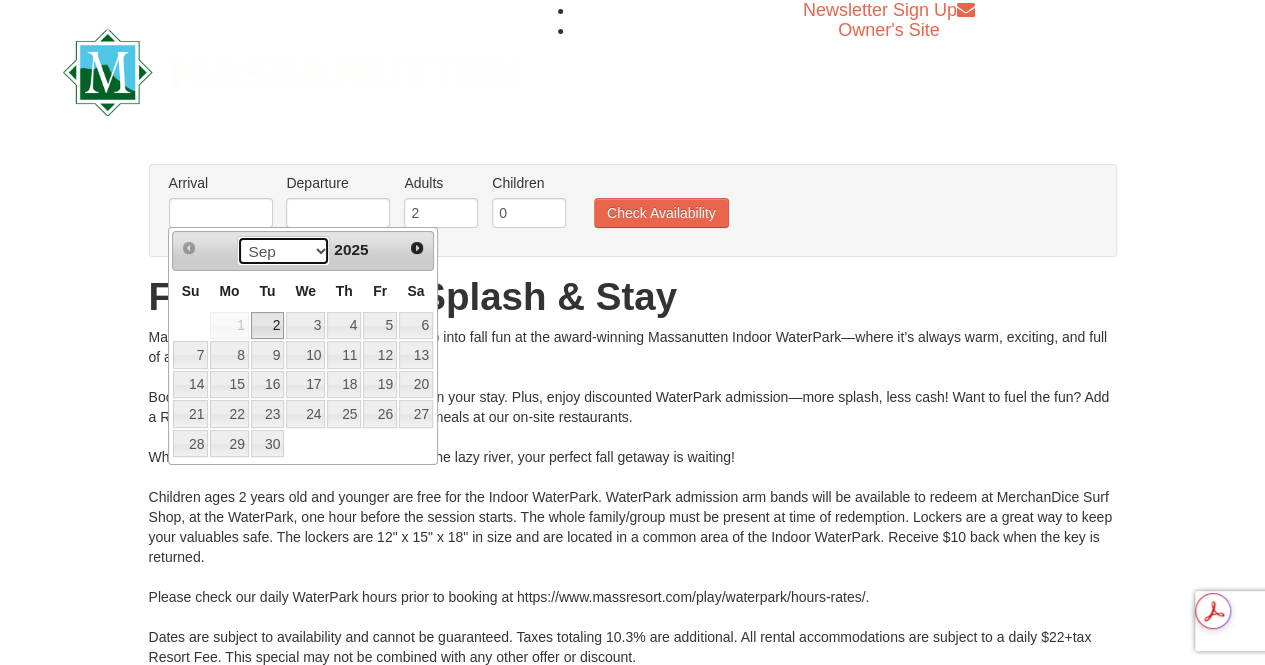 click on "Sep Oct Nov Dec" at bounding box center (283, 251) 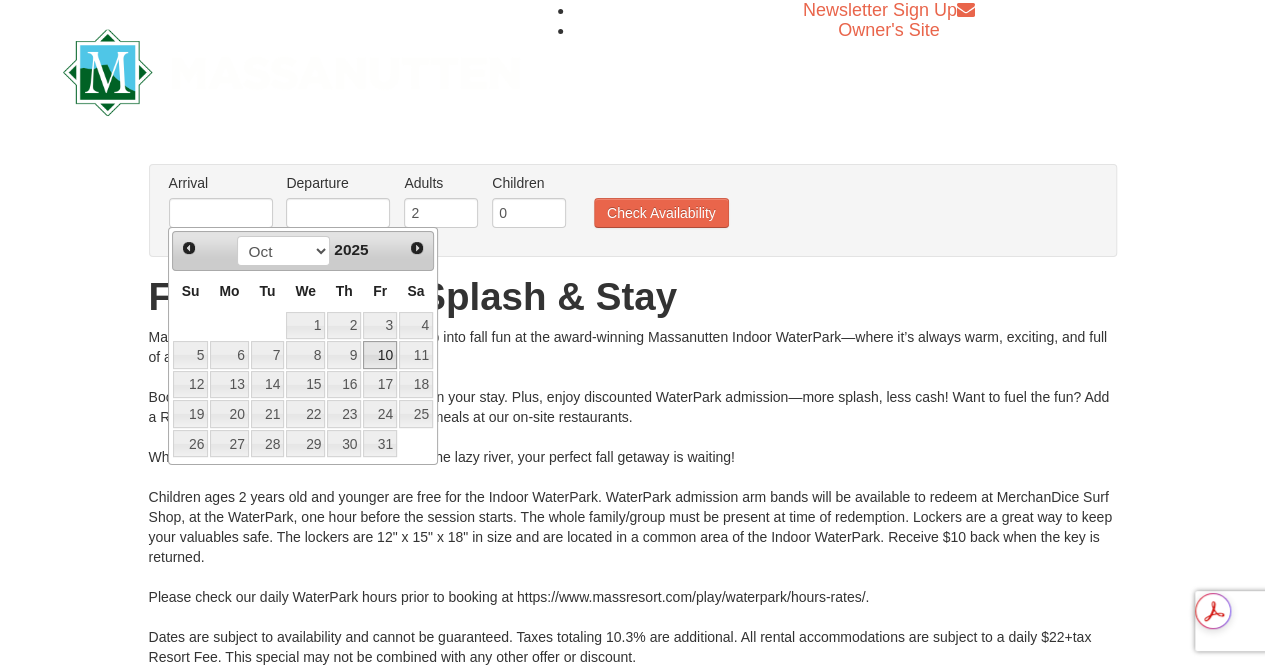 click on "10" at bounding box center (380, 355) 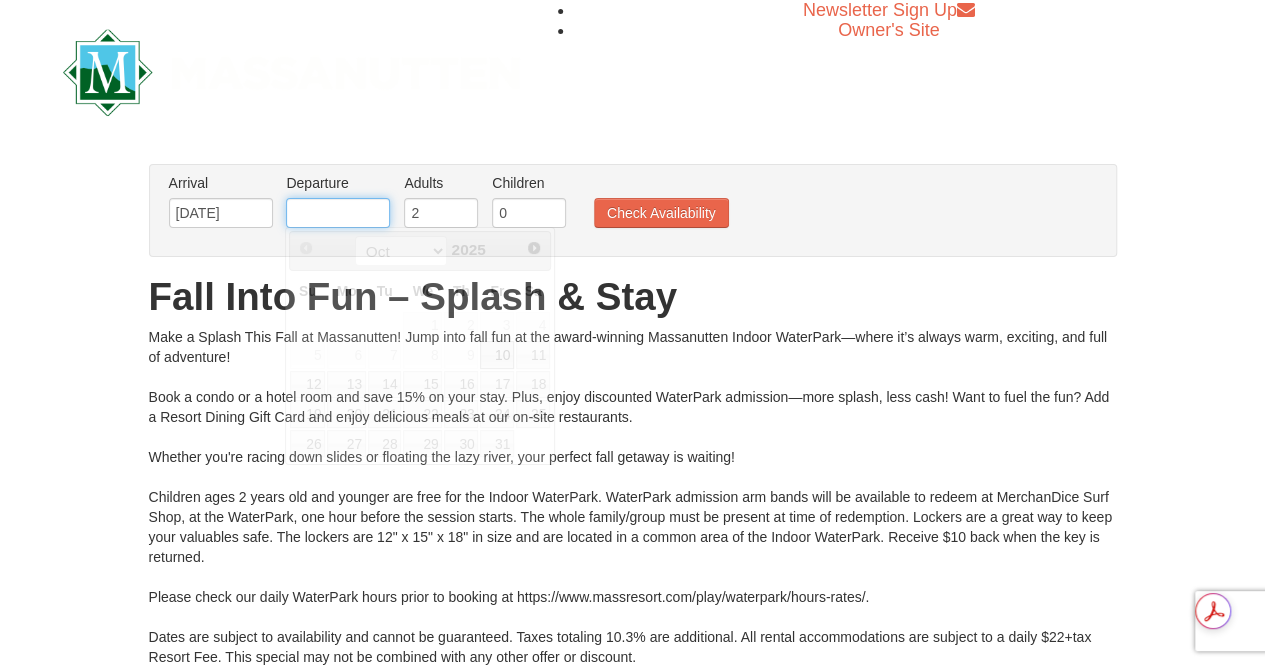 click at bounding box center [338, 213] 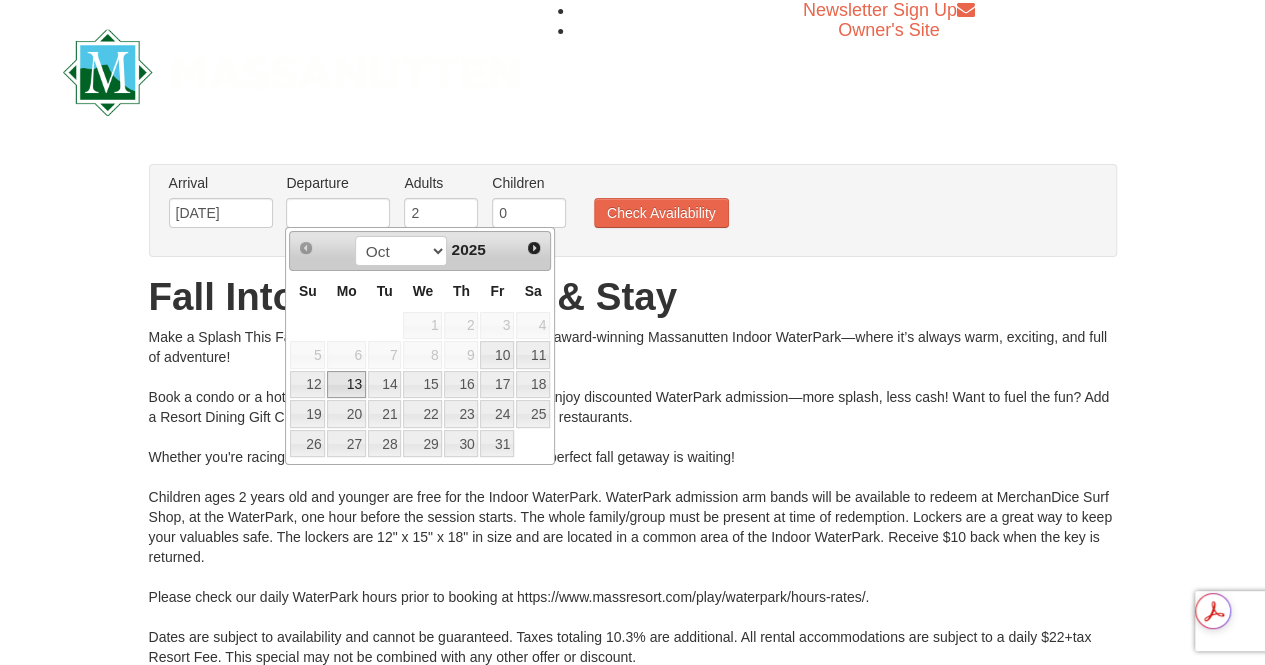 click on "13" at bounding box center (346, 385) 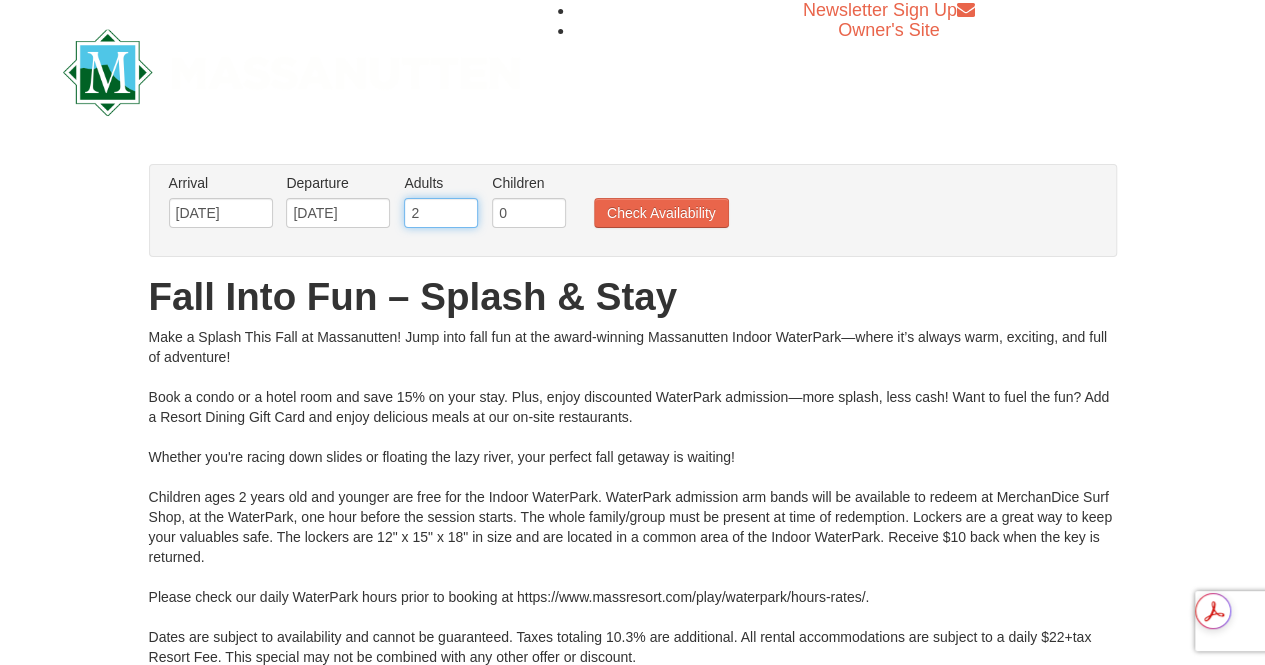 click on "2" at bounding box center [441, 213] 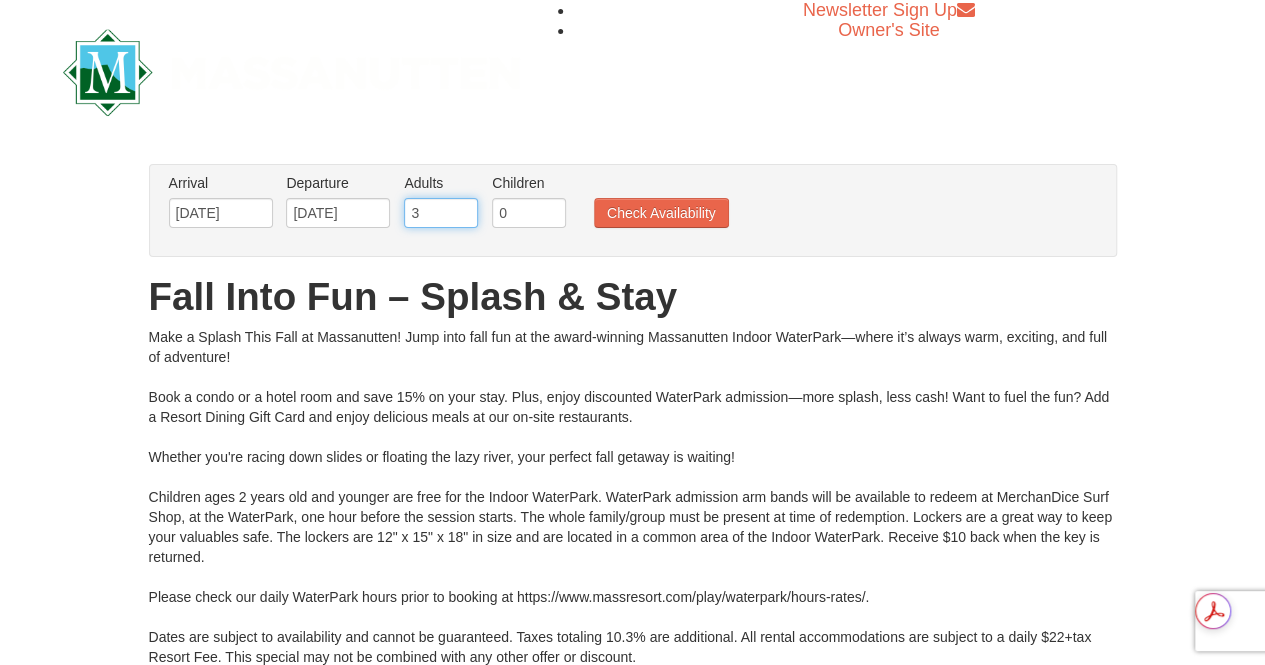 type on "3" 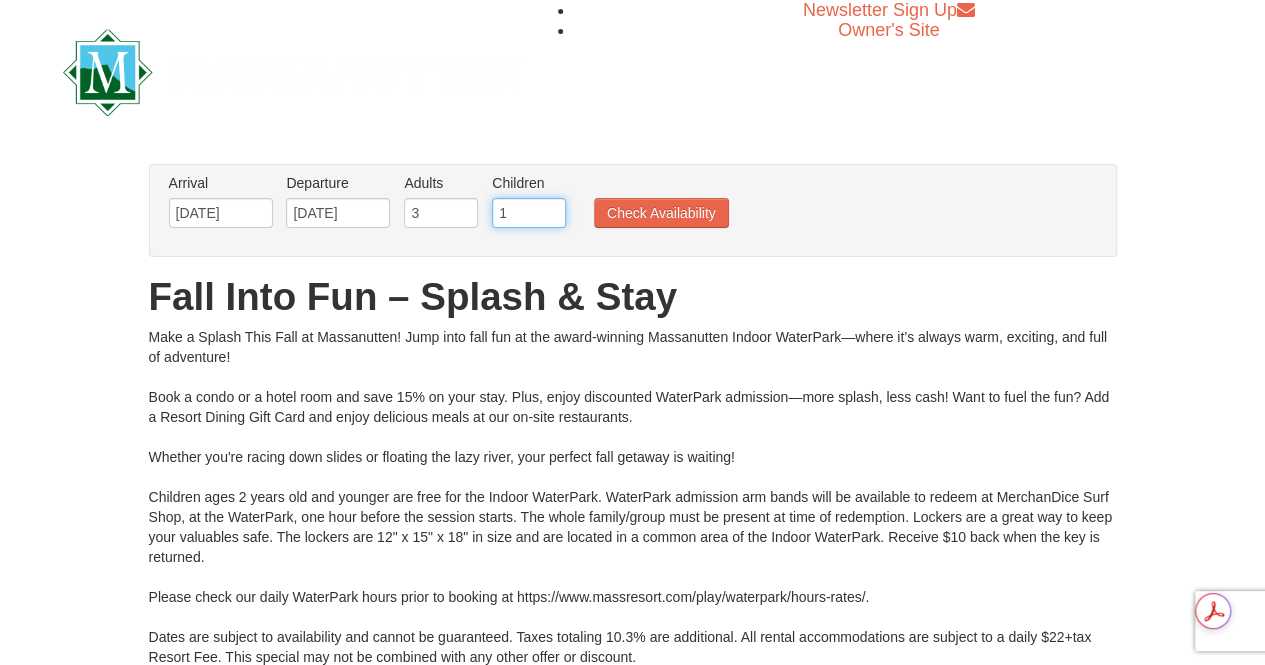 type on "1" 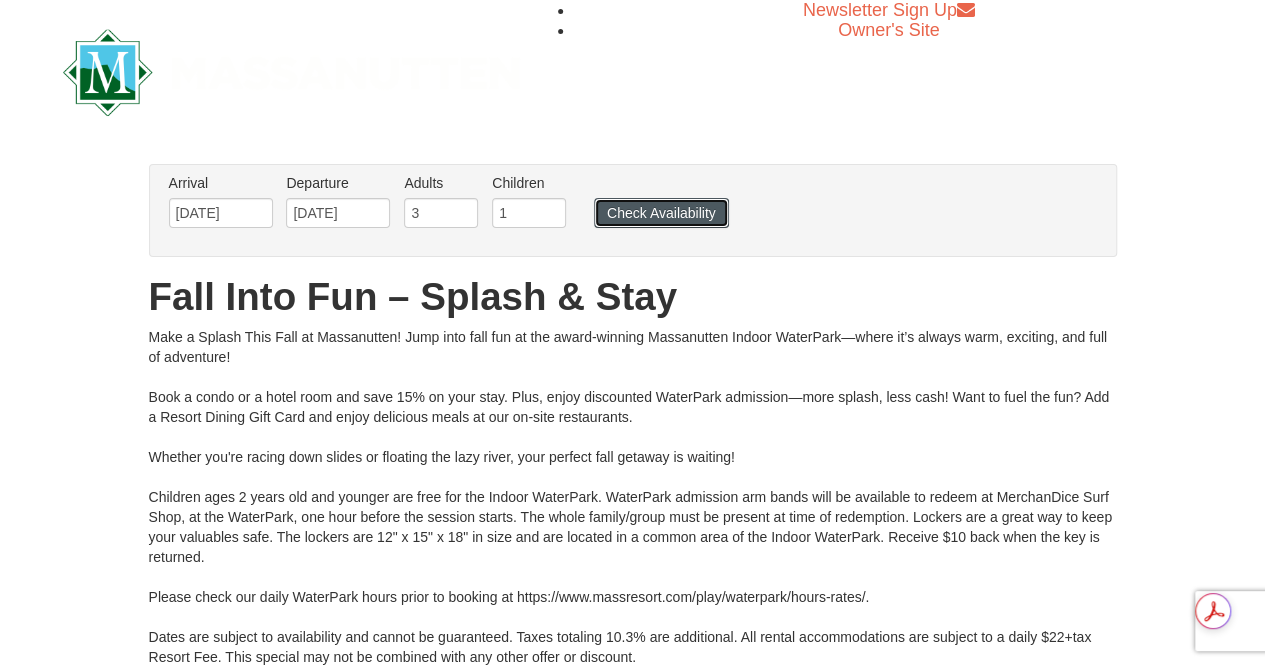click on "Check Availability" at bounding box center (661, 213) 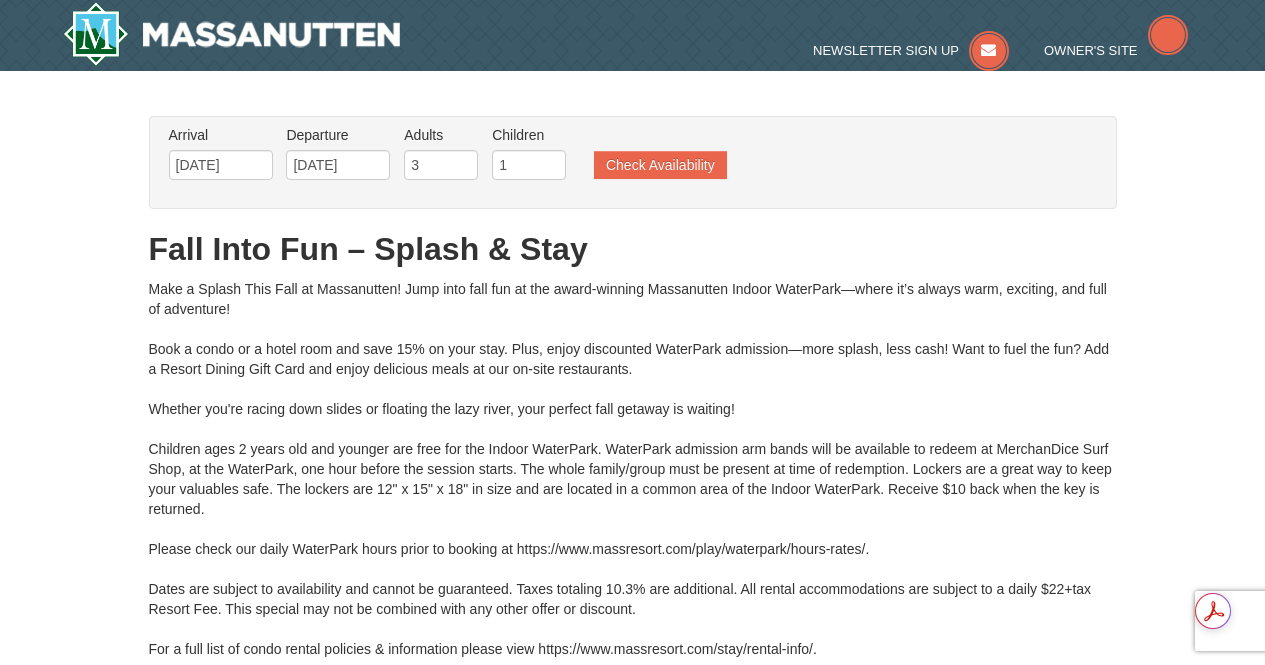 scroll, scrollTop: 0, scrollLeft: 0, axis: both 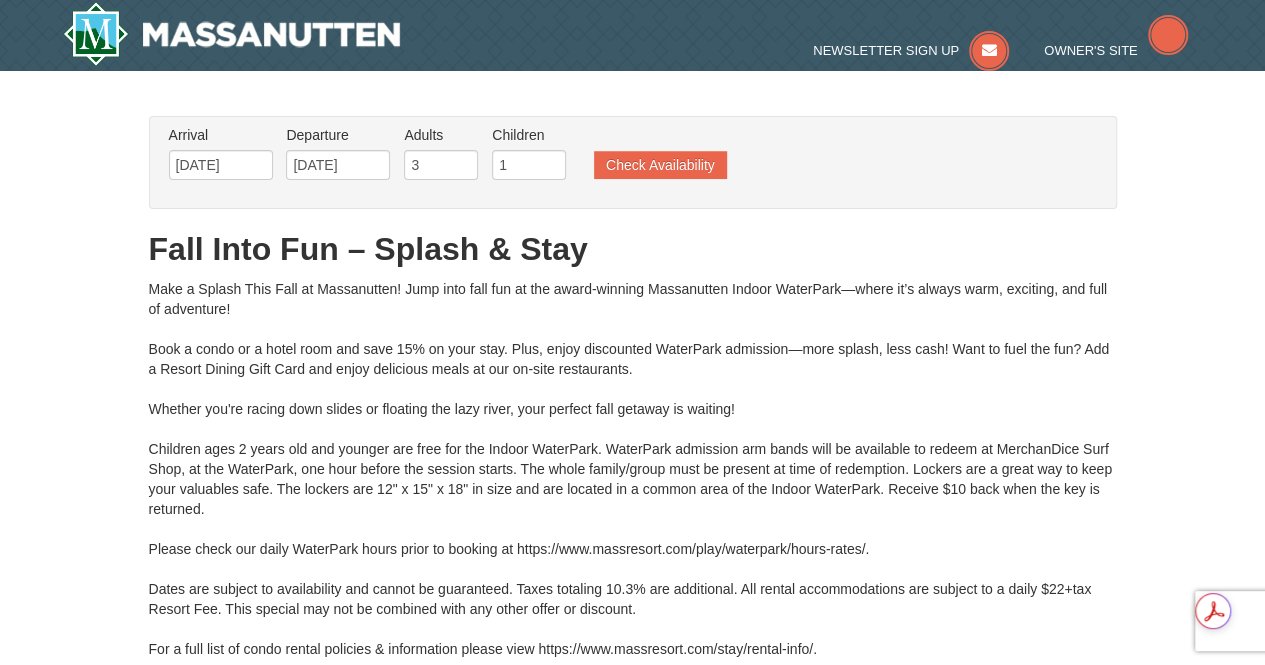 type on "[DATE]" 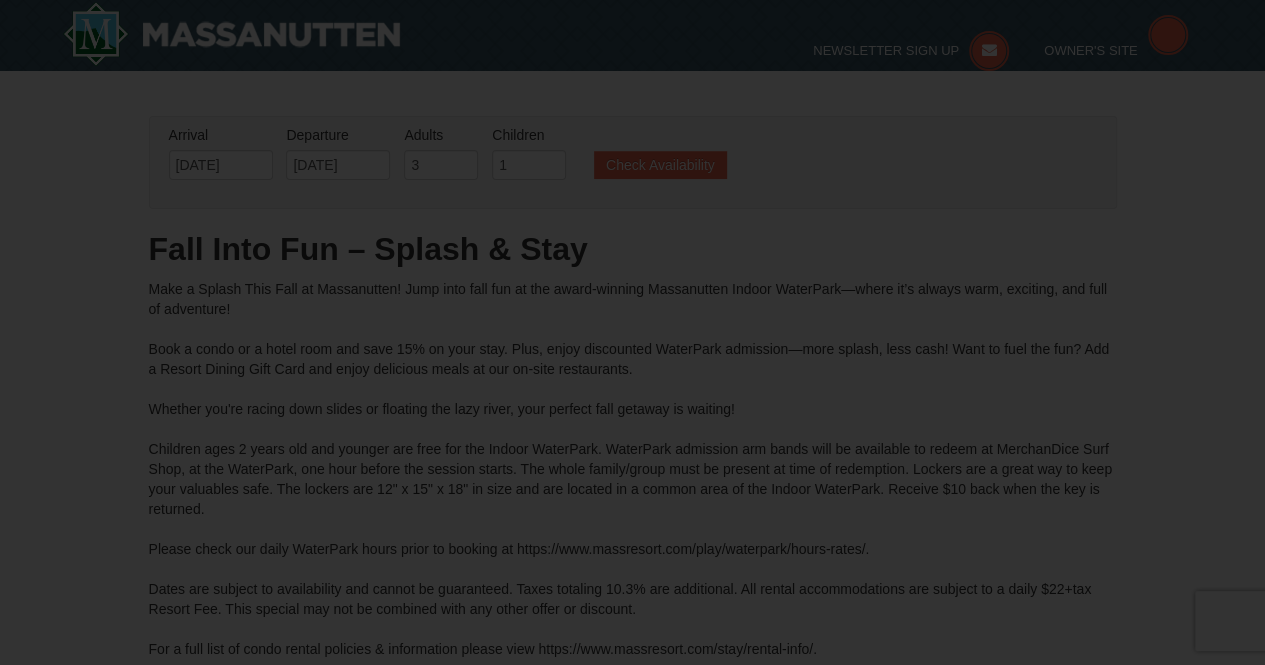 type on "[DATE]" 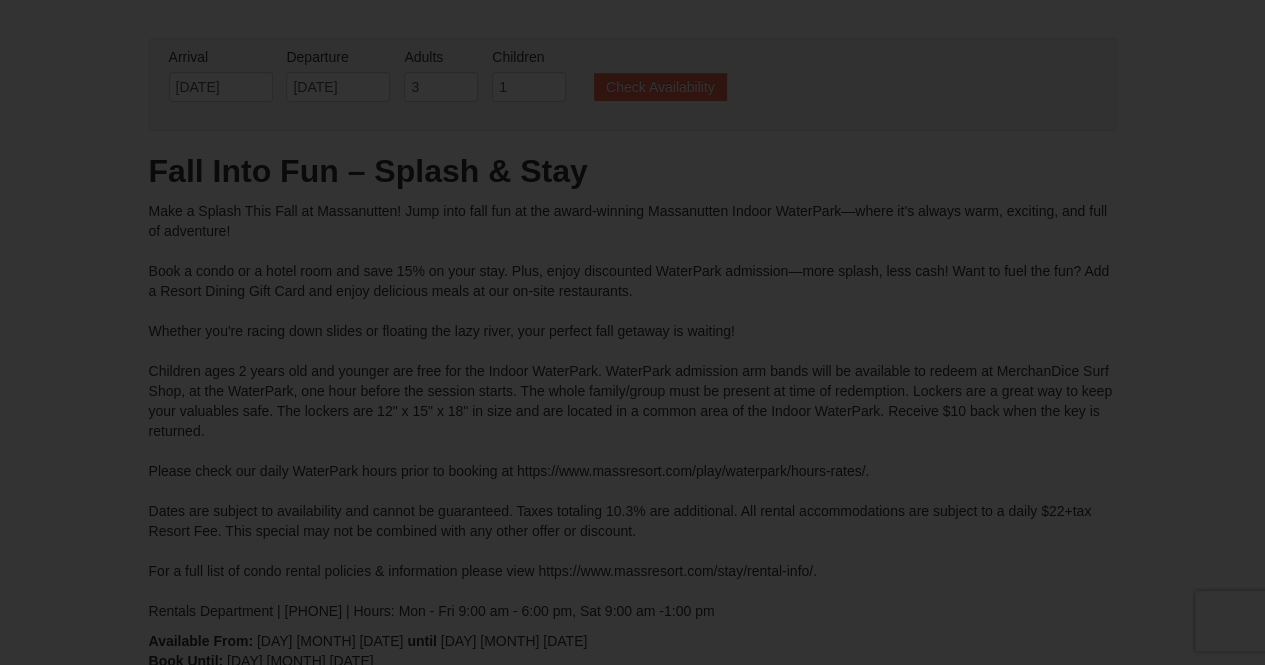 type on "[DATE]" 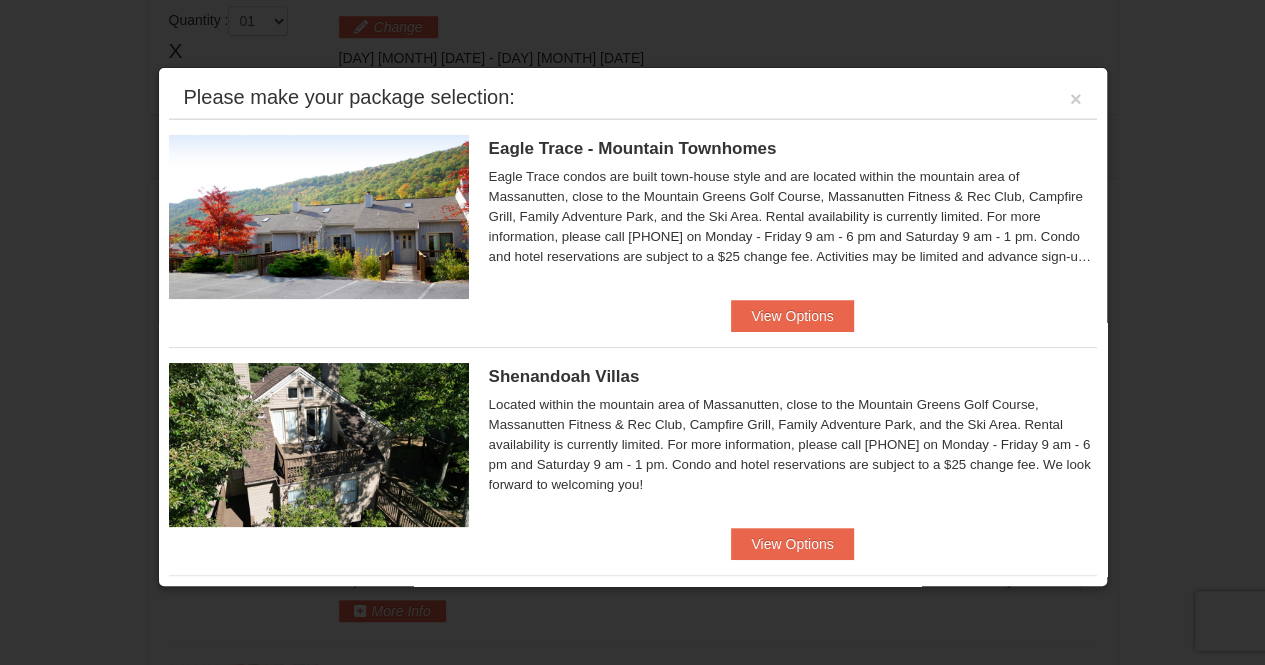 scroll, scrollTop: 850, scrollLeft: 0, axis: vertical 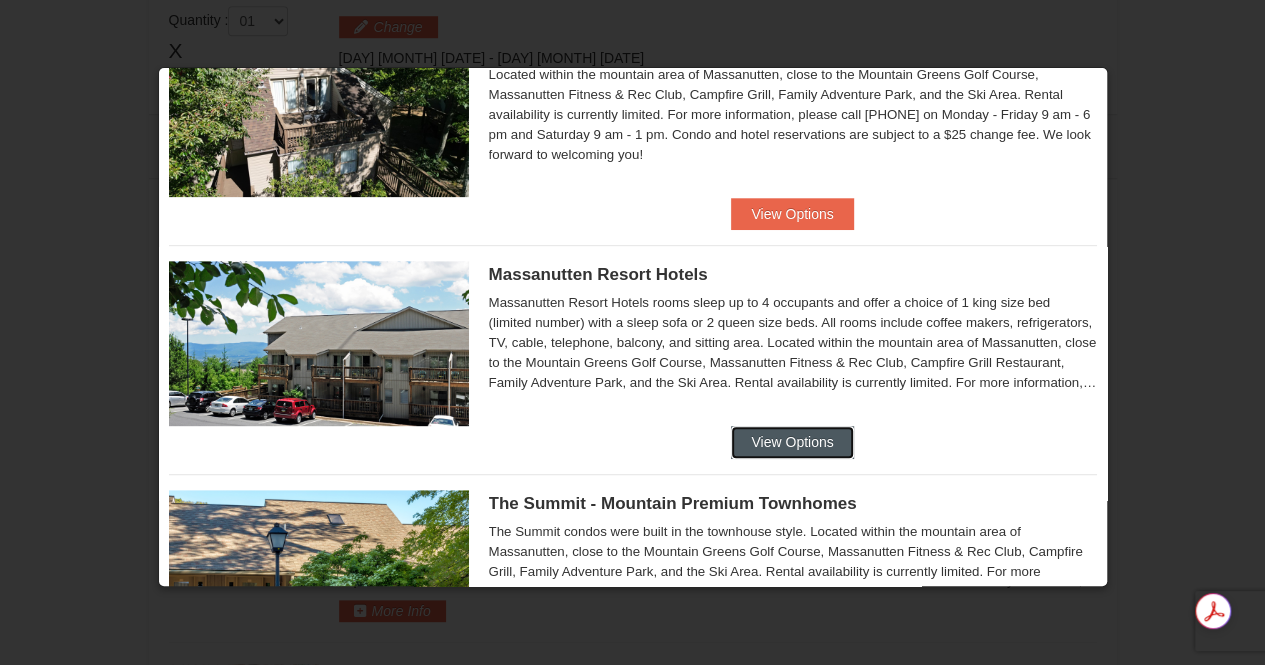 click on "View Options" at bounding box center [792, 442] 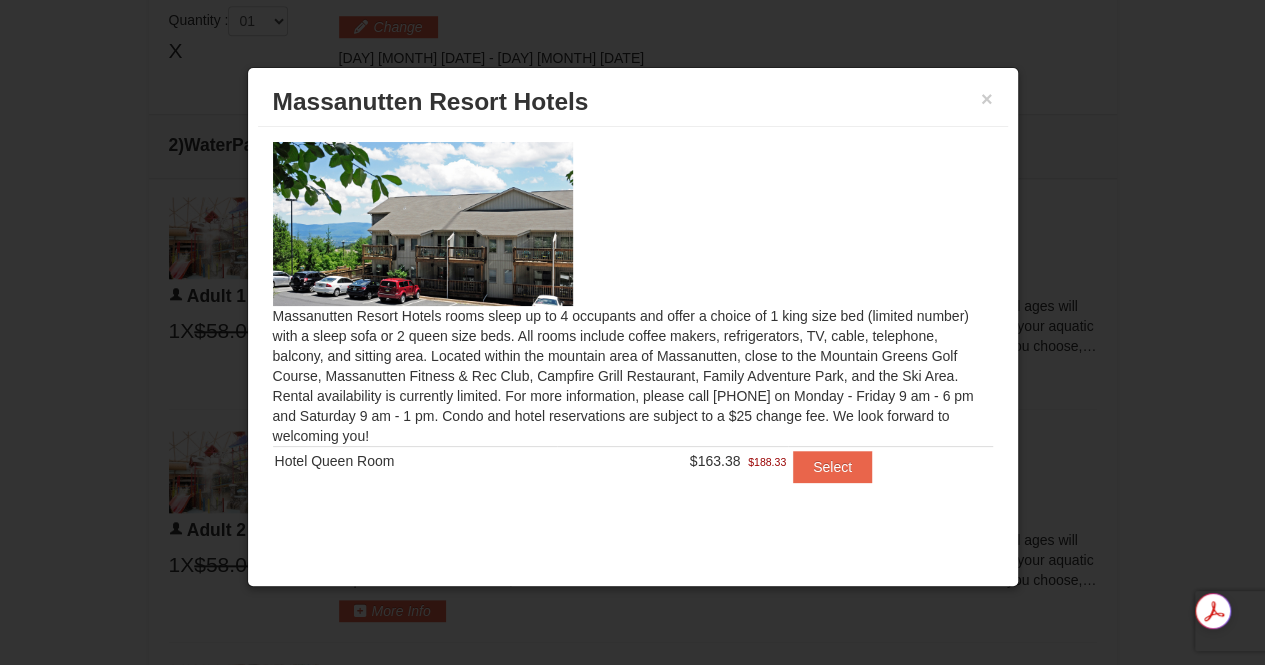 scroll, scrollTop: 950, scrollLeft: 0, axis: vertical 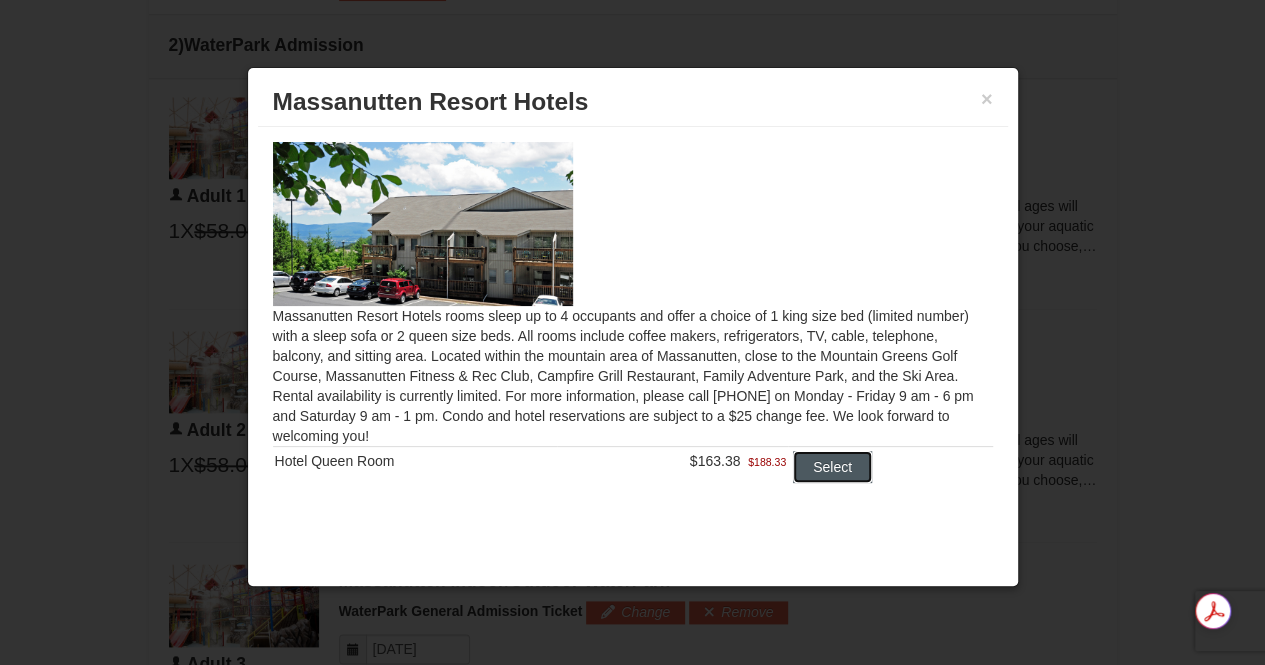 click on "Select" at bounding box center [832, 467] 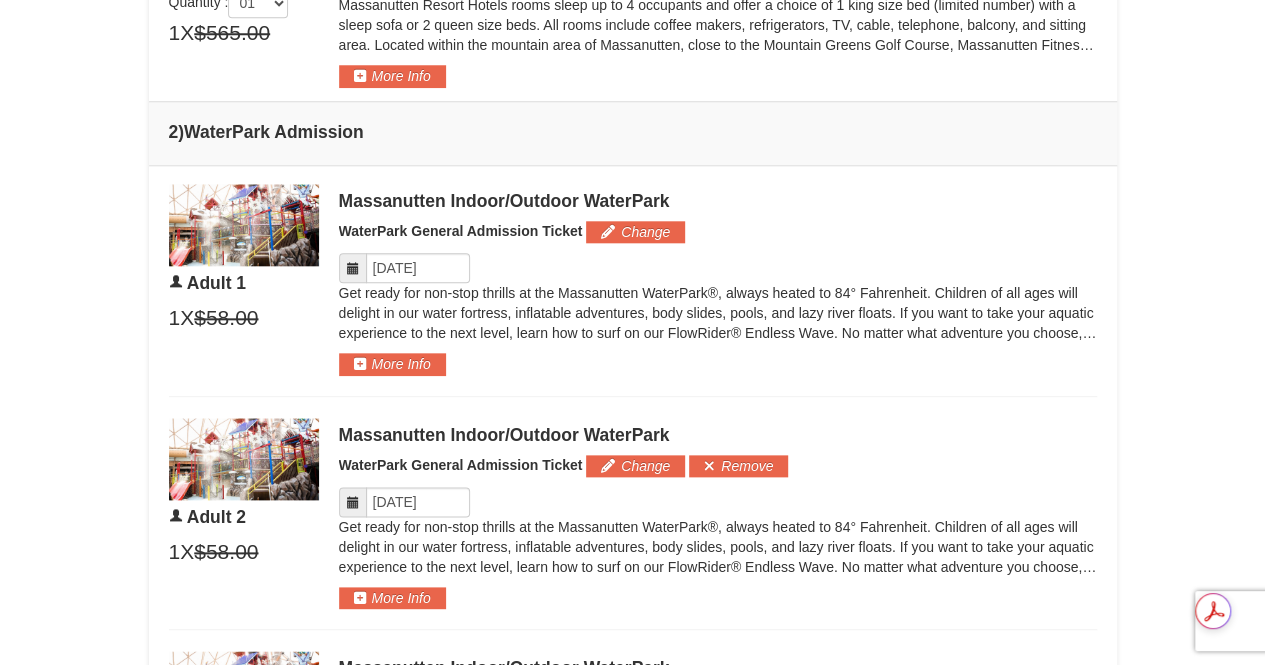 click at bounding box center (353, 268) 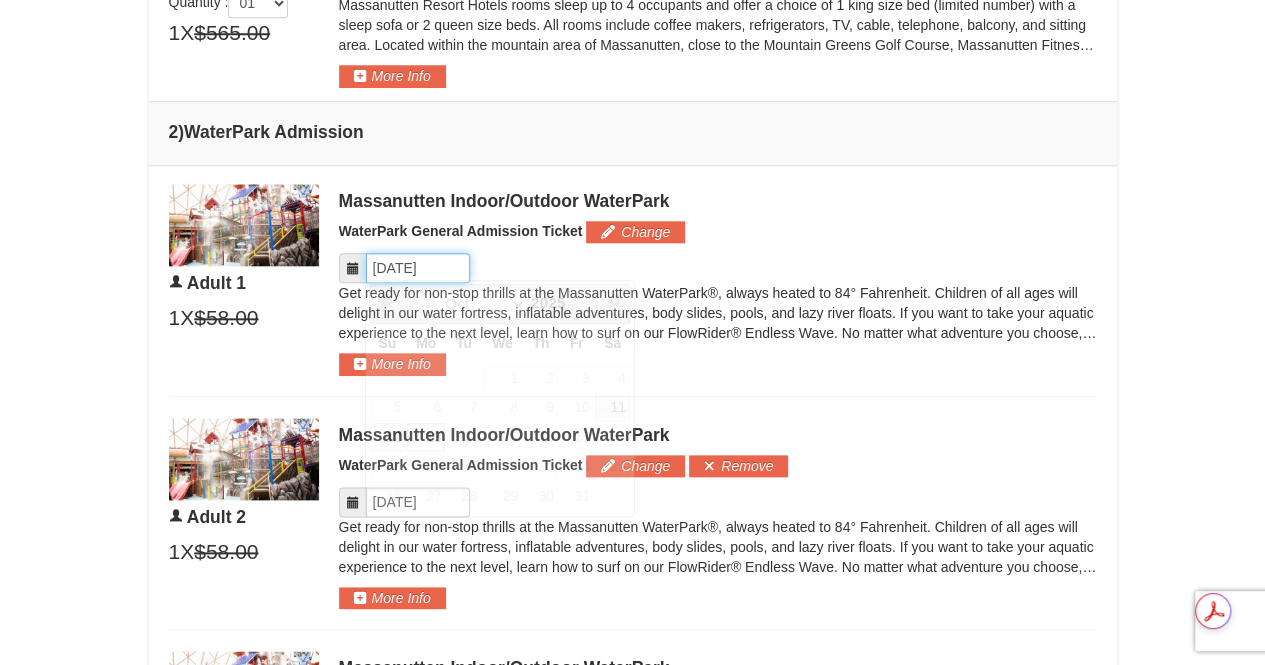 click on "Please format dates MM/DD/YYYY" at bounding box center [418, 268] 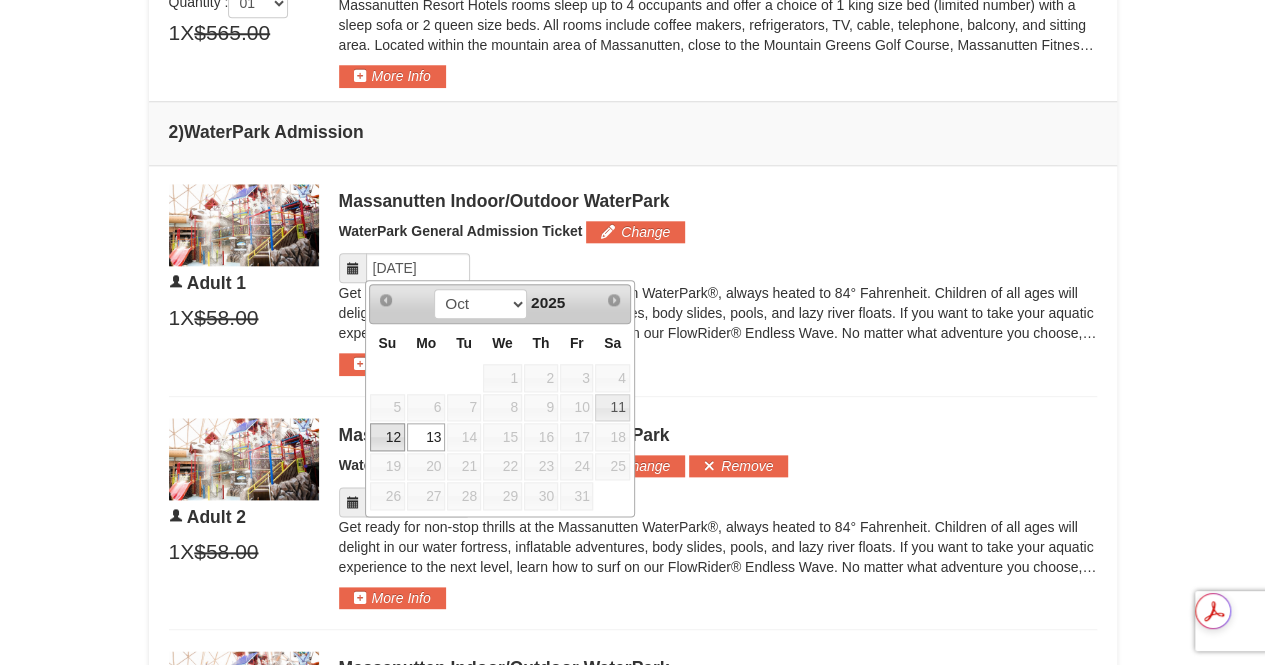 click on "12" at bounding box center [387, 437] 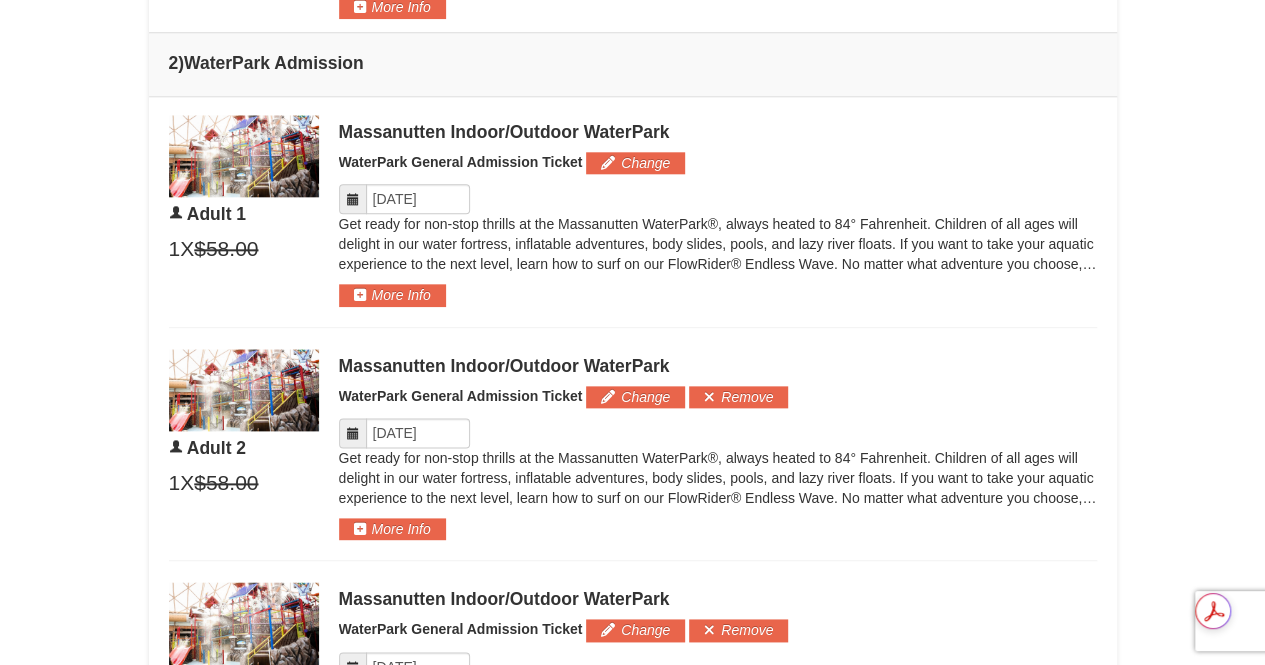 scroll, scrollTop: 1050, scrollLeft: 0, axis: vertical 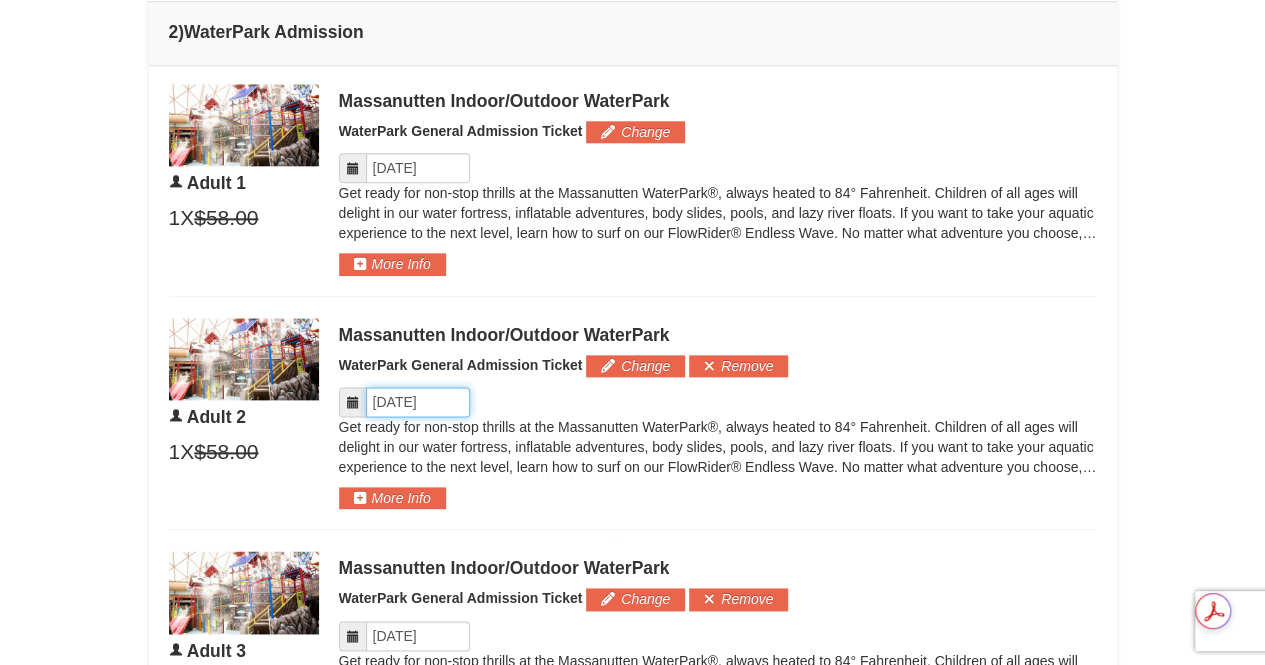 click on "Please format dates MM/DD/YYYY" at bounding box center (418, 402) 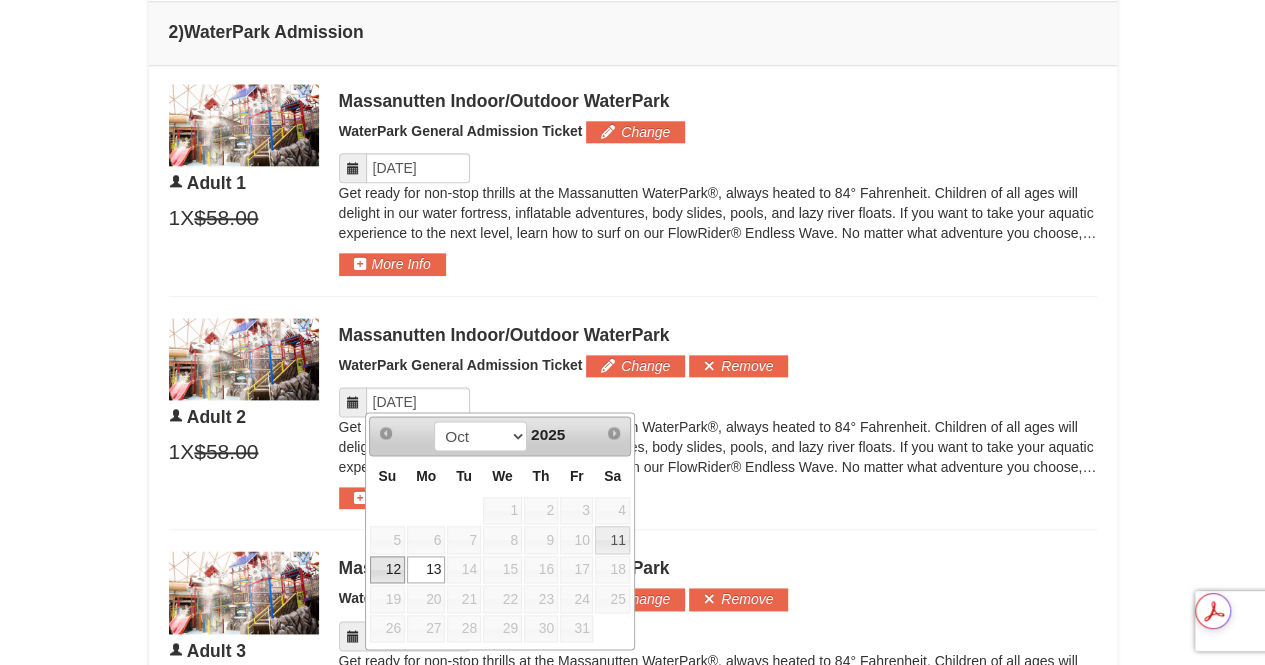 click on "12" at bounding box center [387, 570] 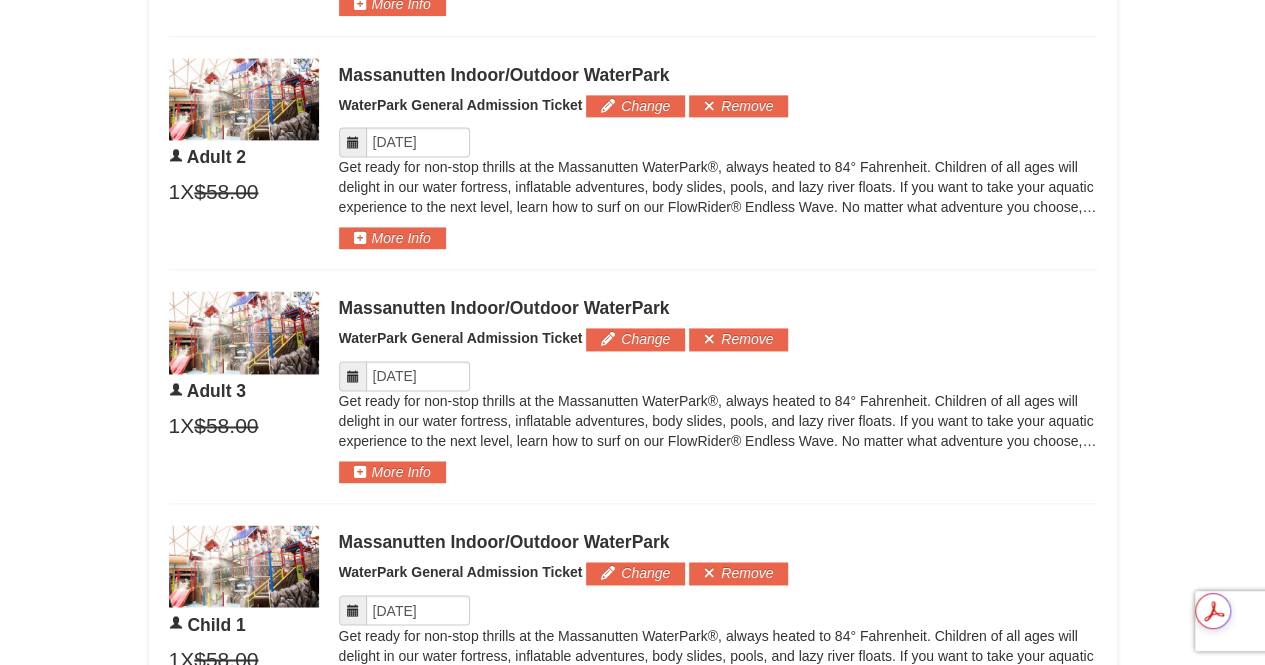 scroll, scrollTop: 1350, scrollLeft: 0, axis: vertical 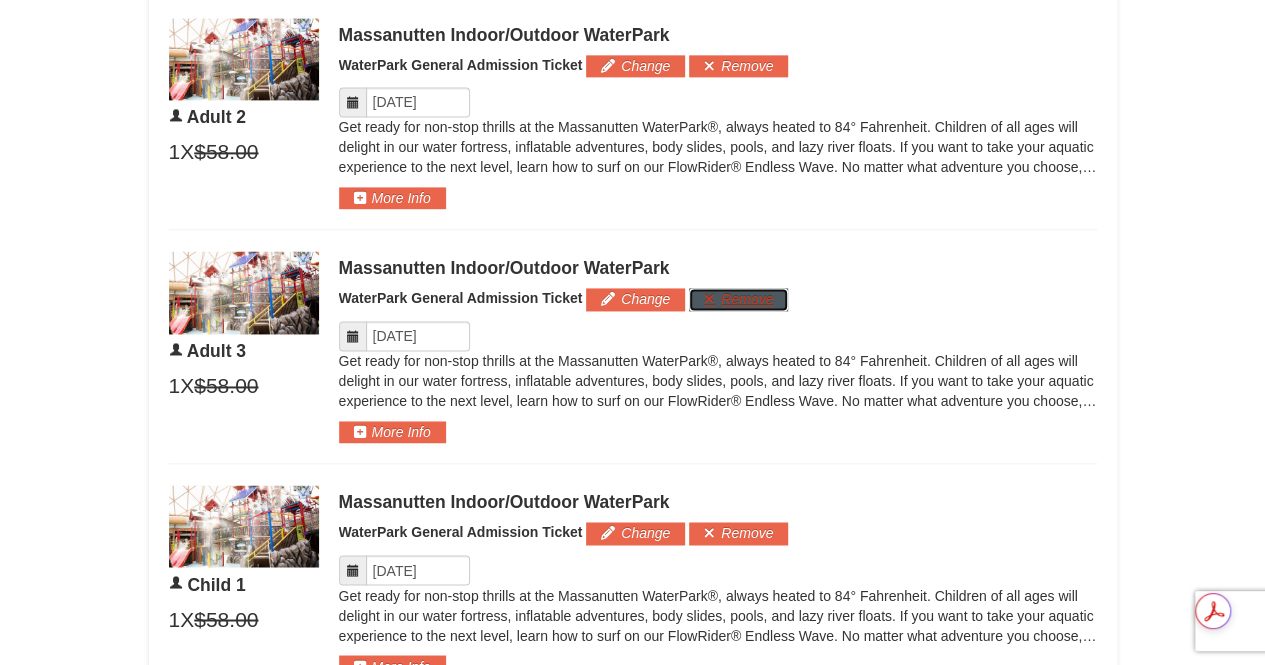 click on "Remove" at bounding box center (738, 299) 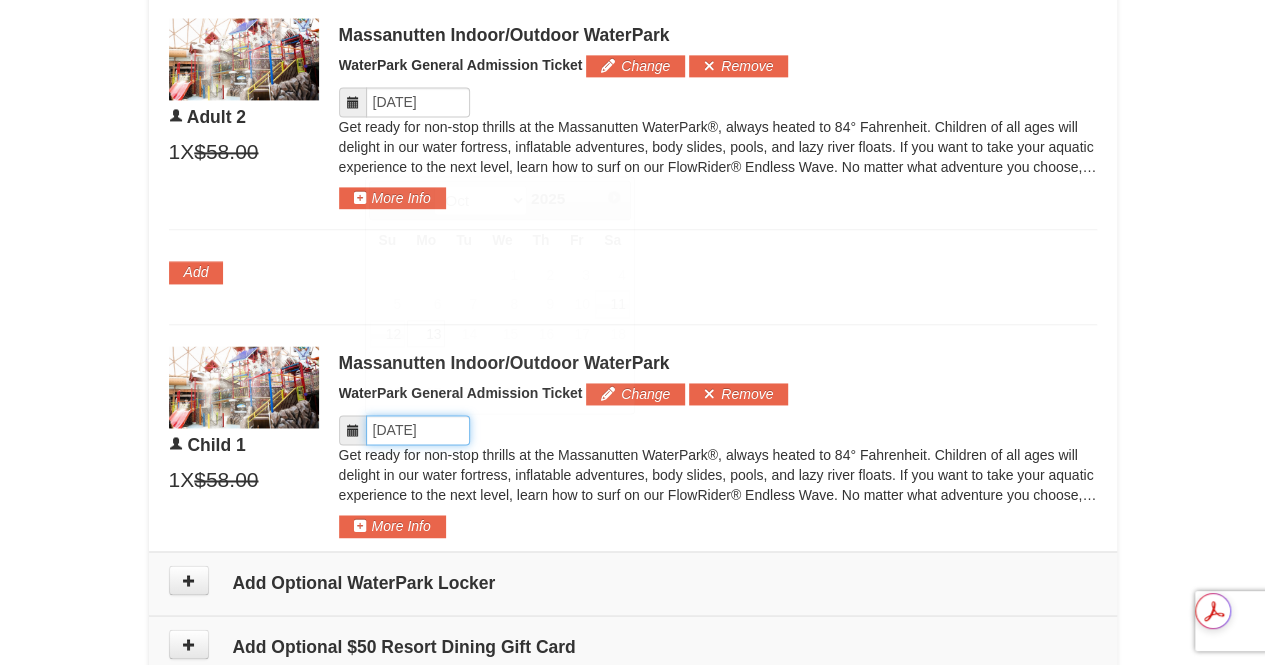 click on "Please format dates MM/DD/YYYY" at bounding box center (418, 430) 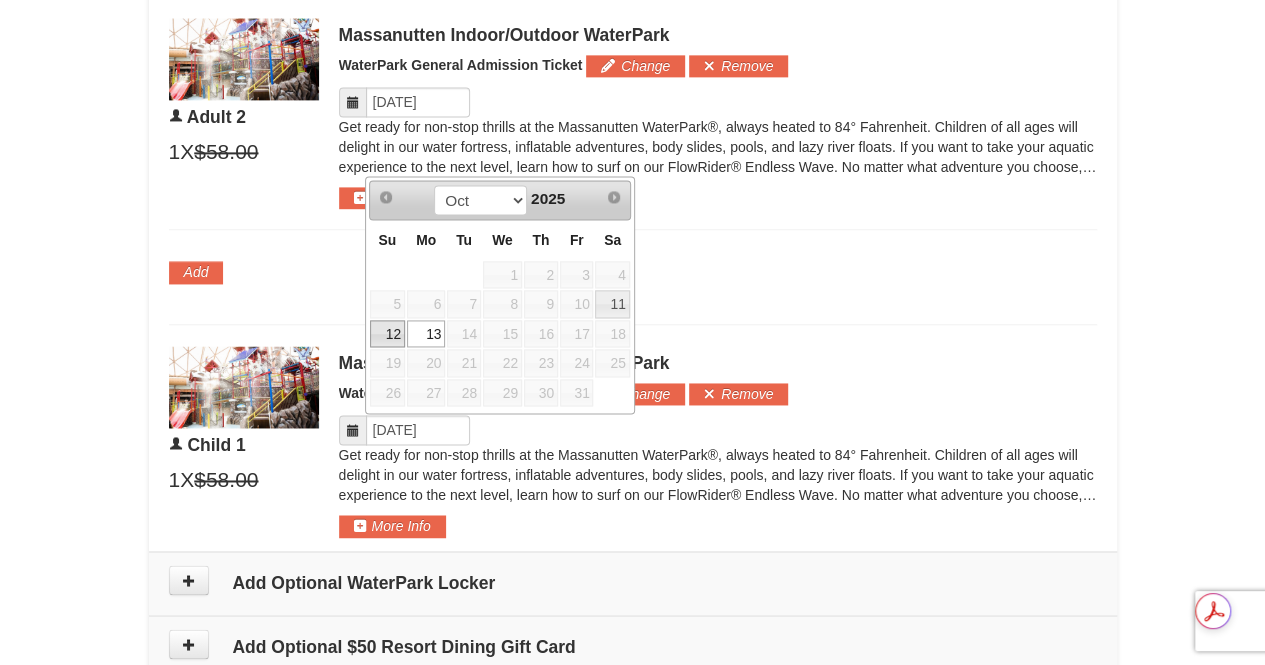click on "12" at bounding box center (387, 334) 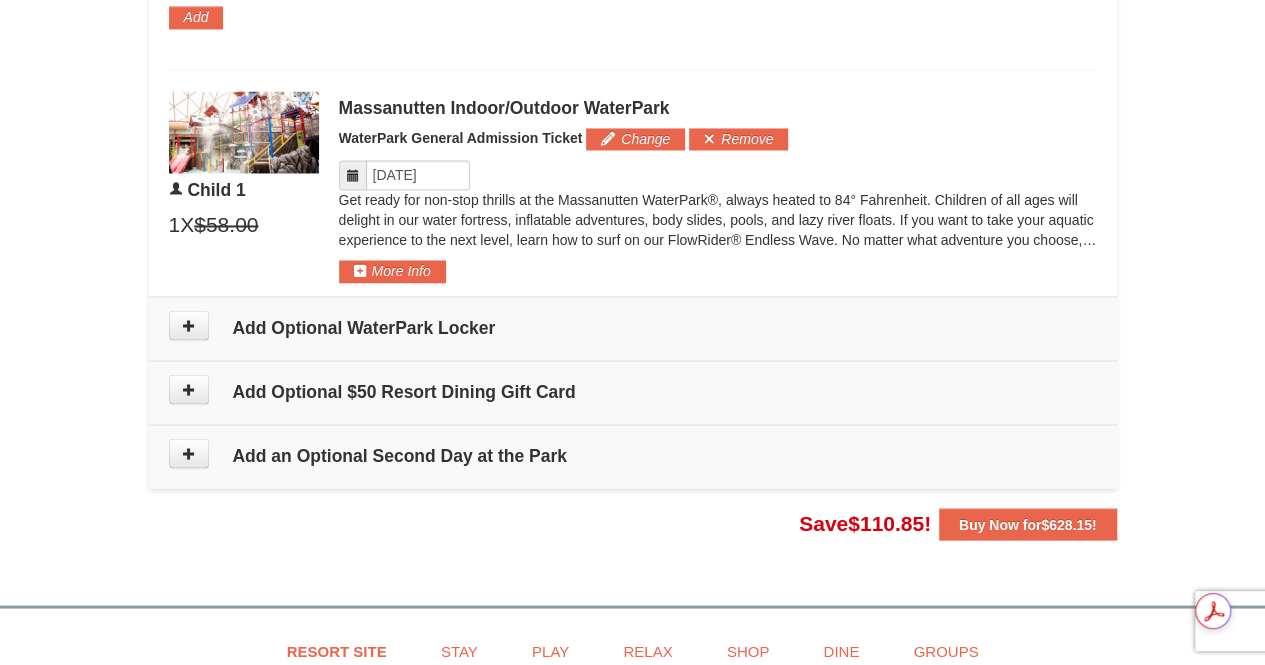 scroll, scrollTop: 1650, scrollLeft: 0, axis: vertical 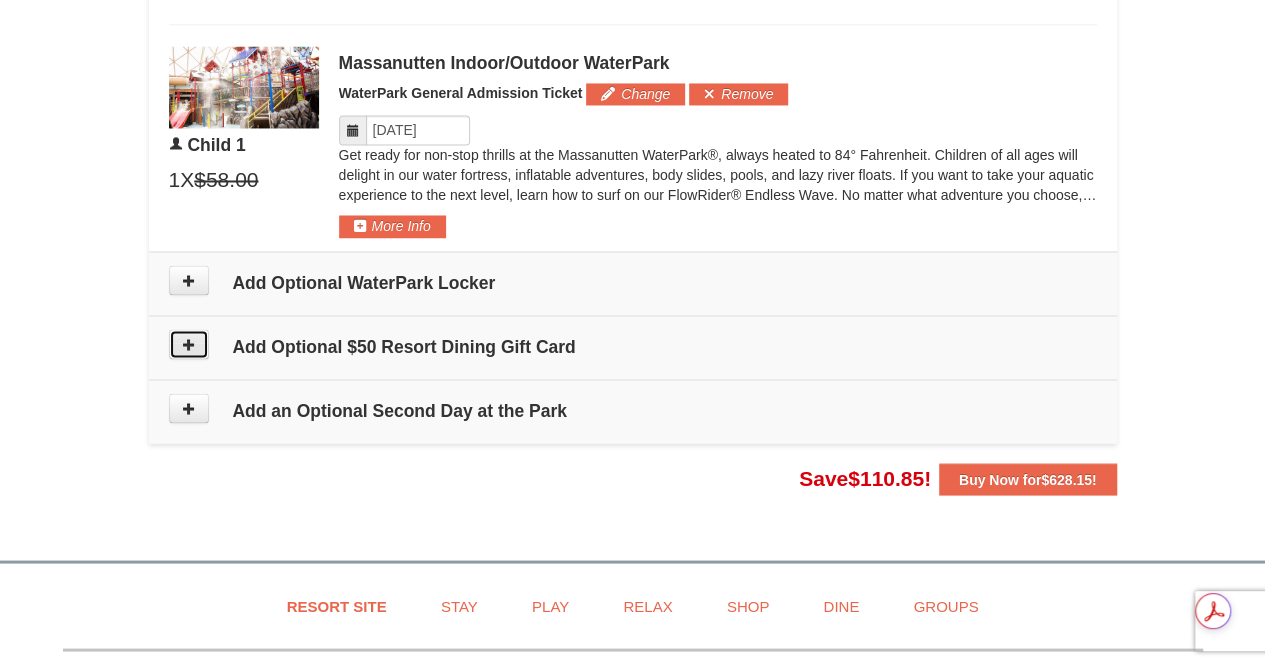 click at bounding box center (189, 344) 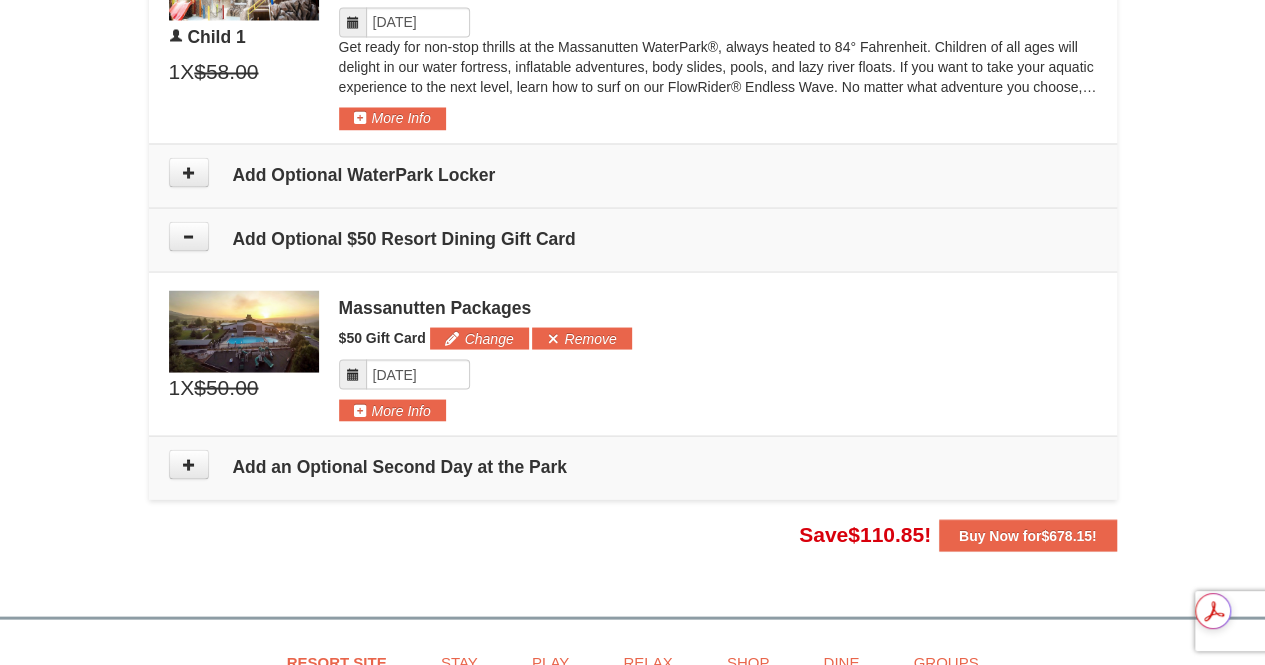 scroll, scrollTop: 1658, scrollLeft: 0, axis: vertical 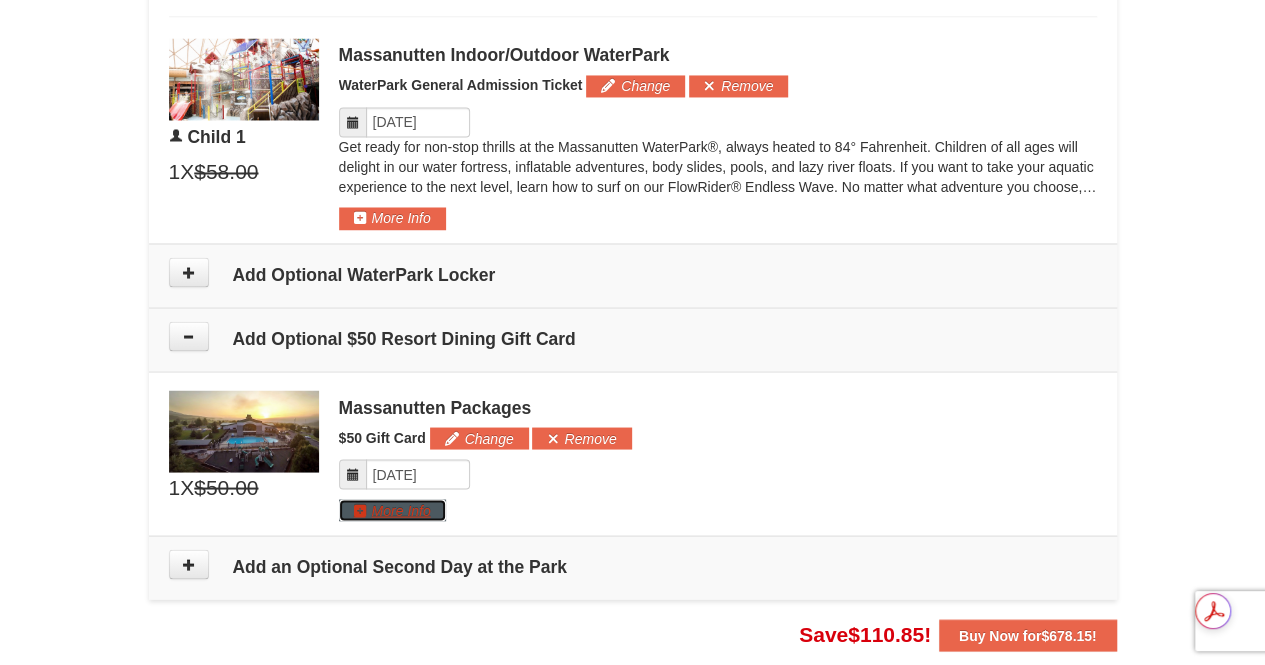 click on "More Info" at bounding box center [392, 510] 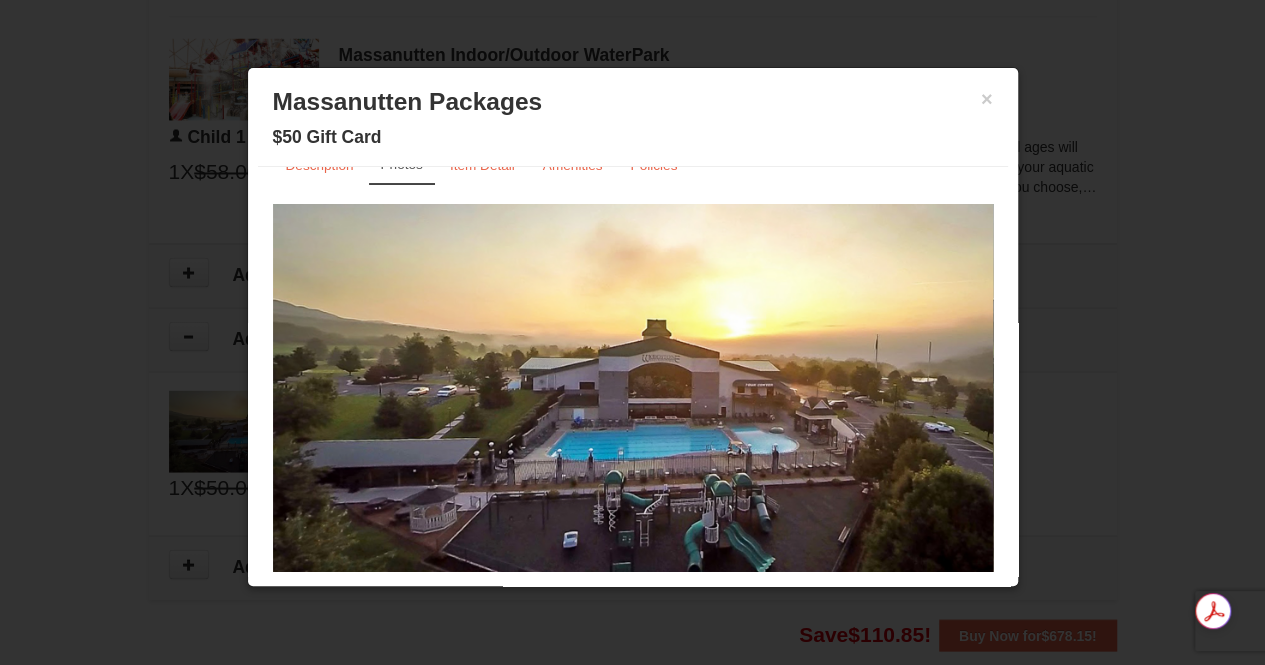 scroll, scrollTop: 0, scrollLeft: 0, axis: both 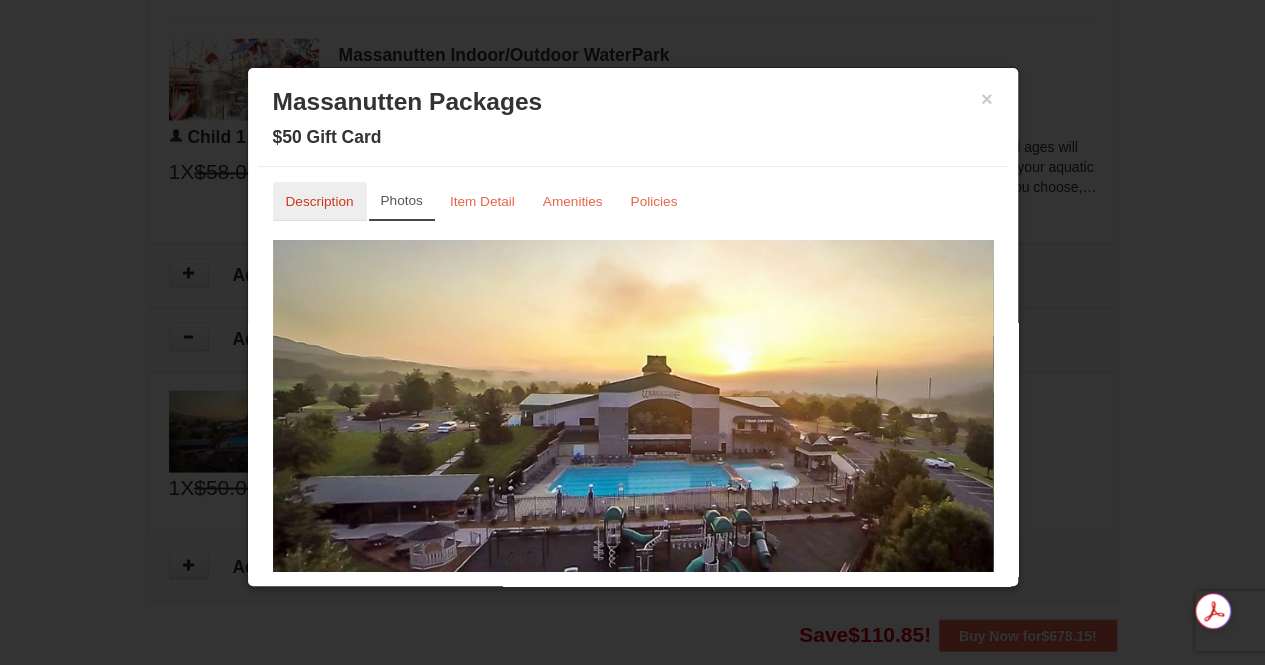 click on "Description" at bounding box center [320, 201] 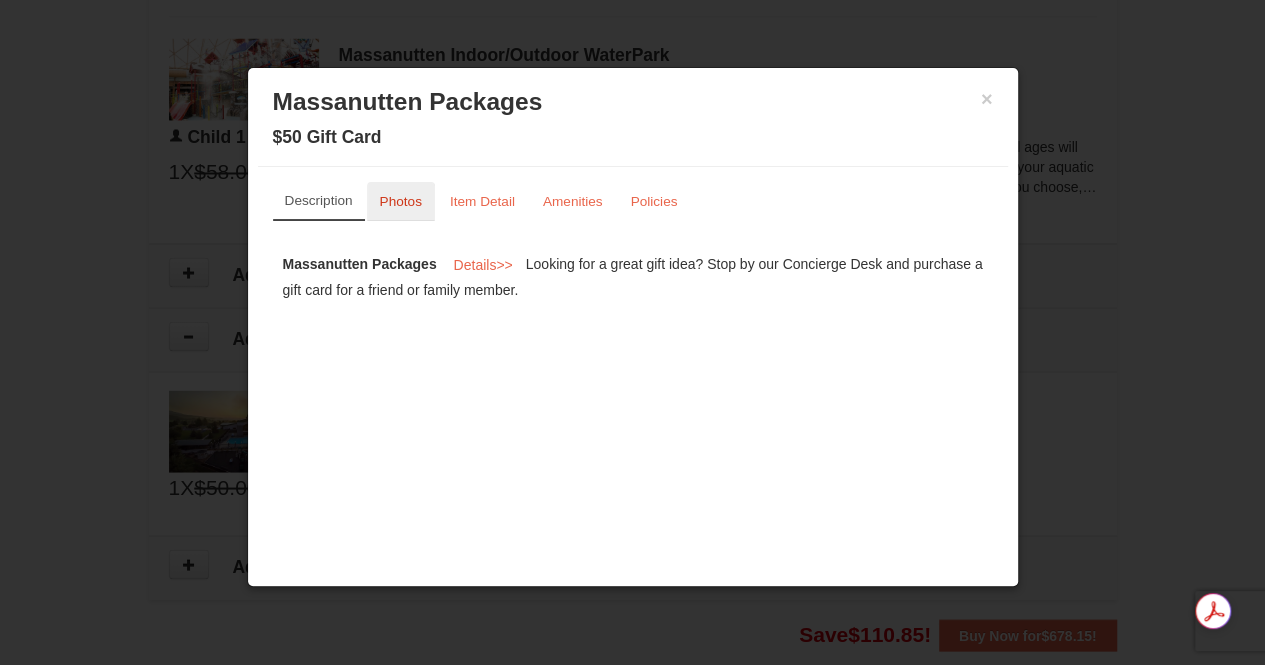 click on "Photos" at bounding box center [401, 201] 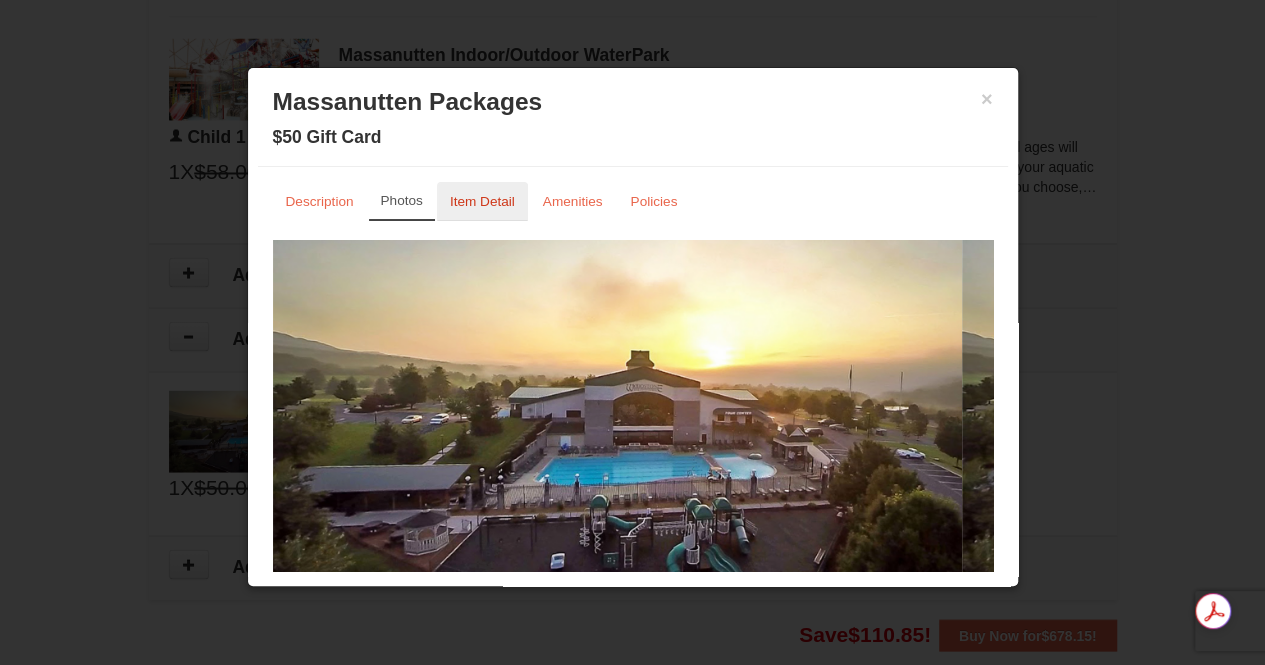 click on "Item Detail" at bounding box center [482, 201] 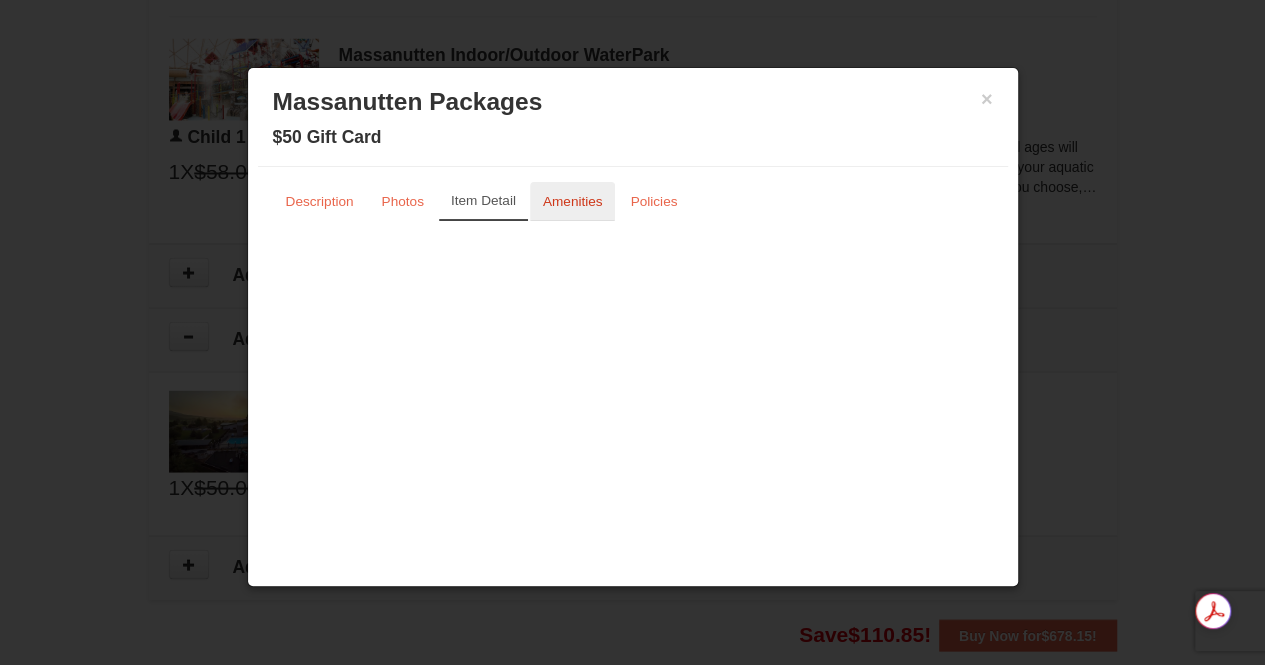 click on "Amenities" at bounding box center [573, 201] 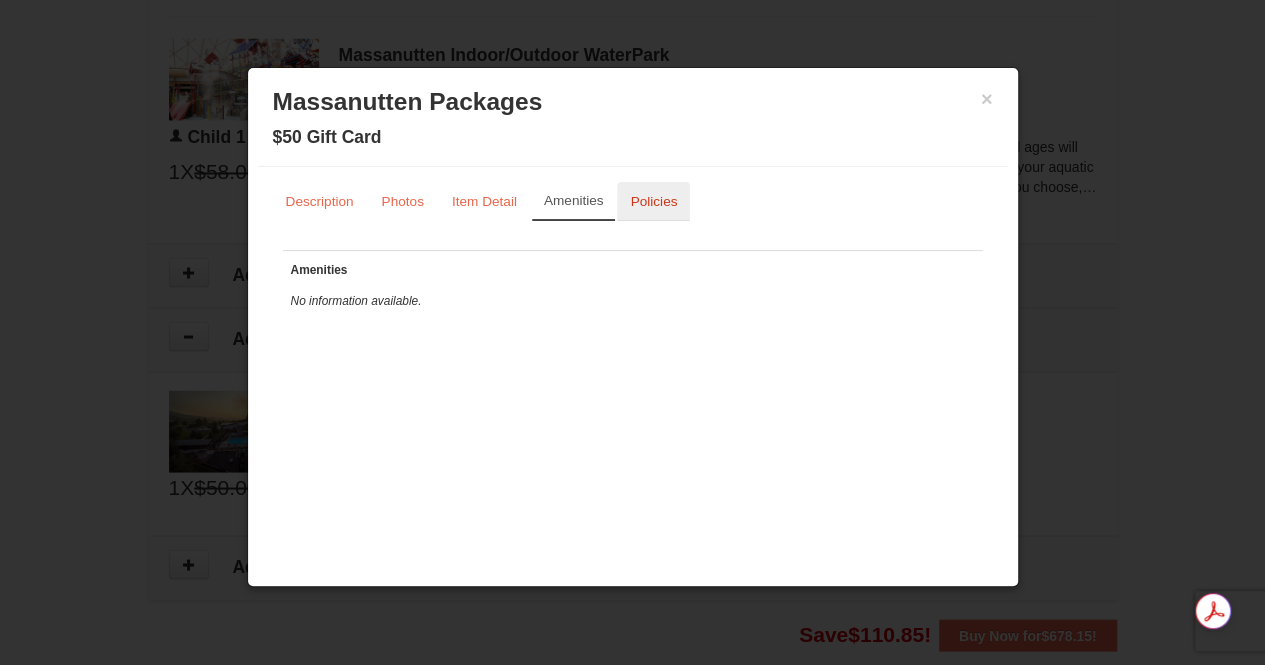 click on "Policies" at bounding box center [653, 201] 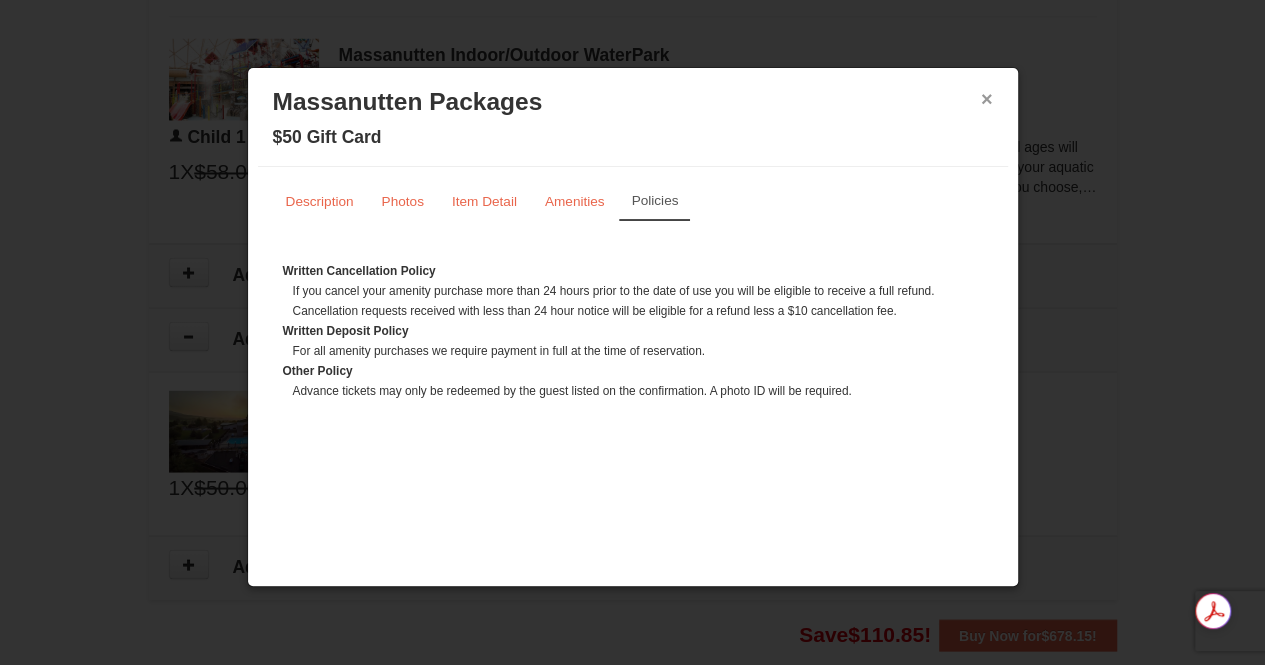 click on "×" at bounding box center (987, 99) 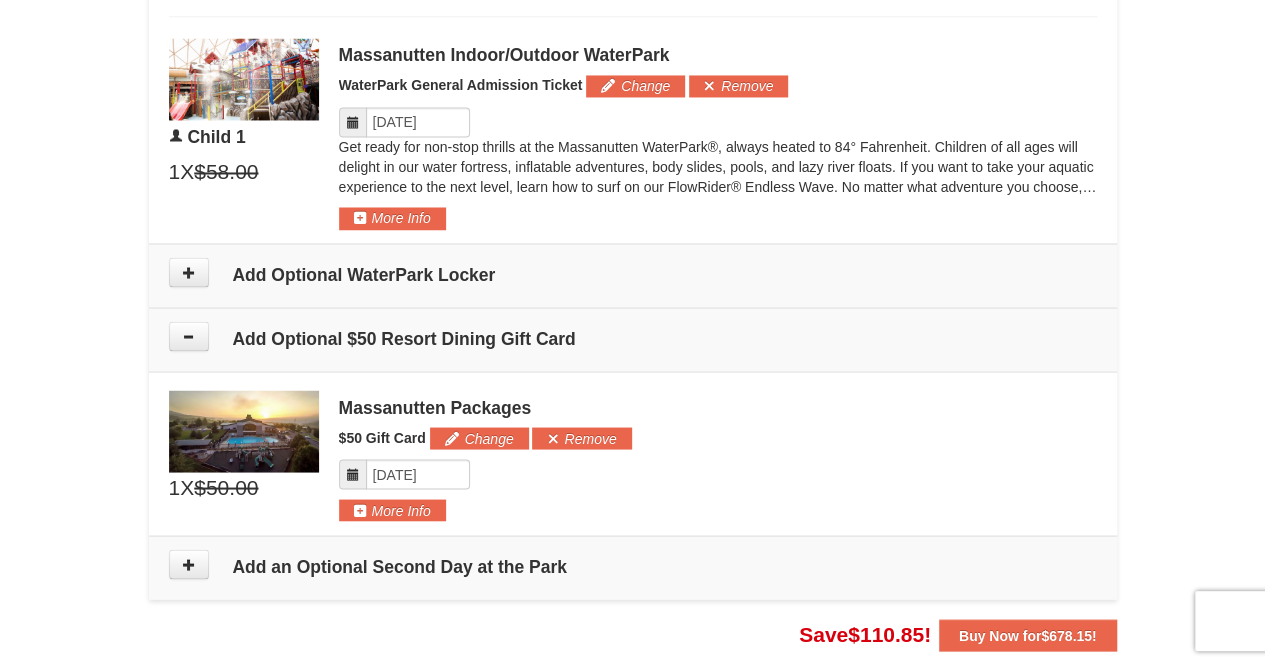 scroll, scrollTop: 1758, scrollLeft: 0, axis: vertical 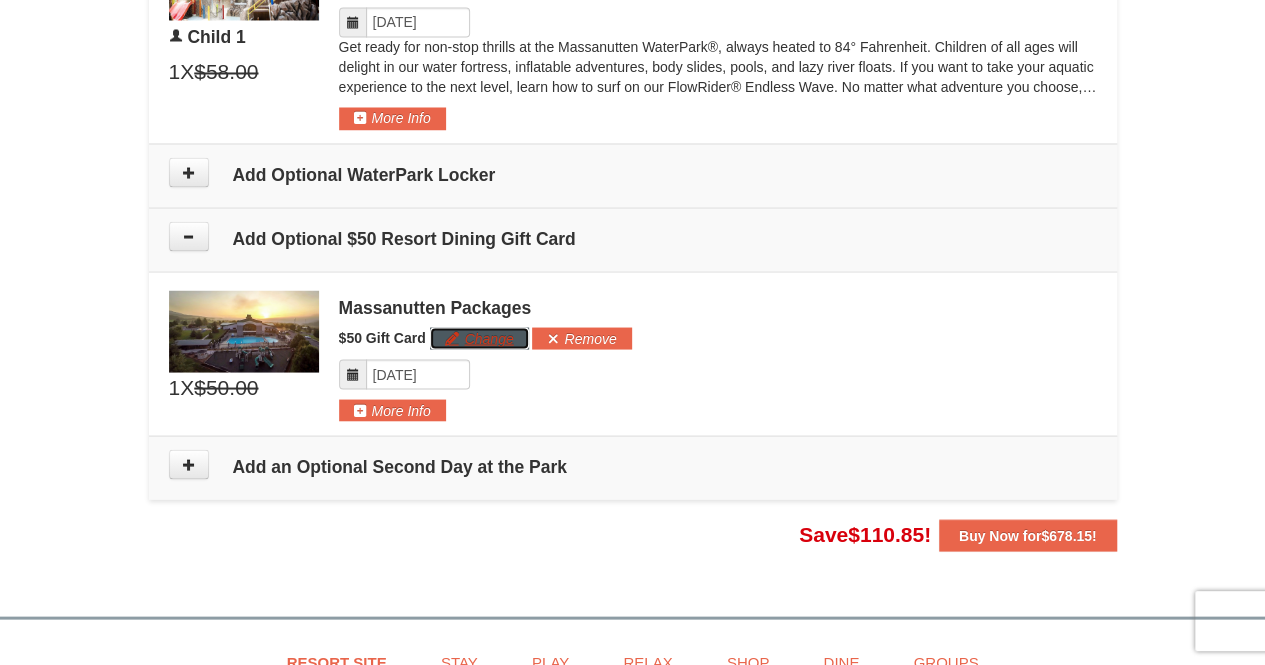 click on "Change" at bounding box center [479, 338] 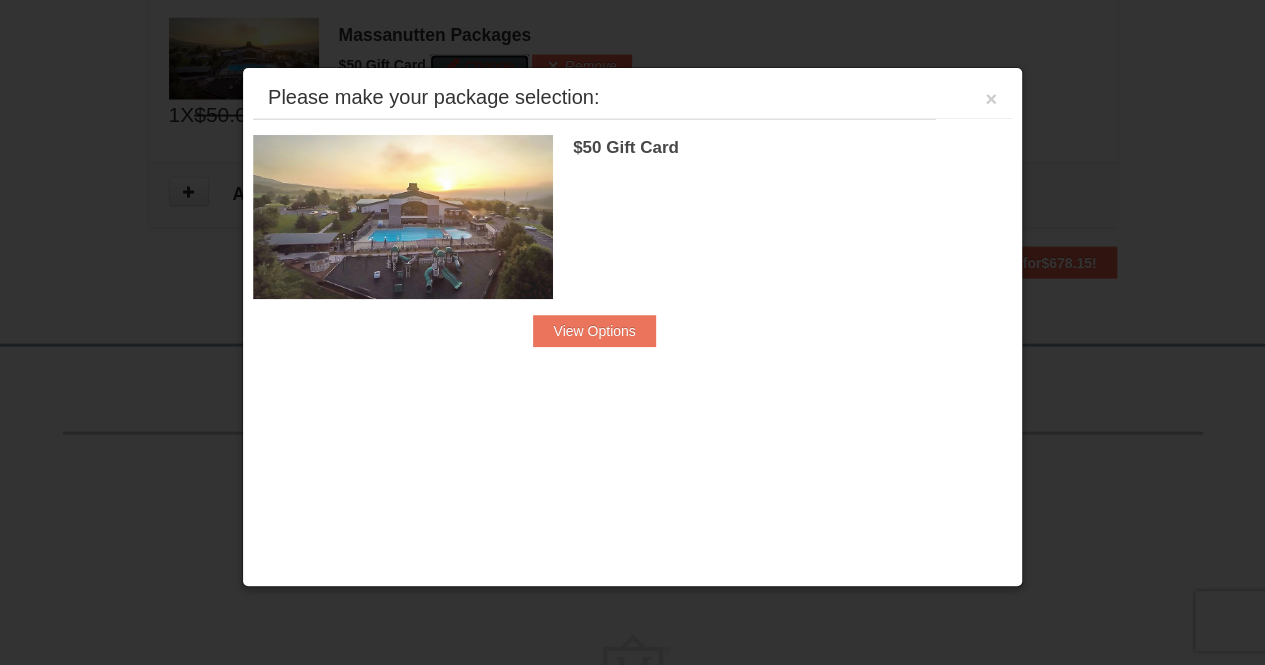 scroll, scrollTop: 2040, scrollLeft: 0, axis: vertical 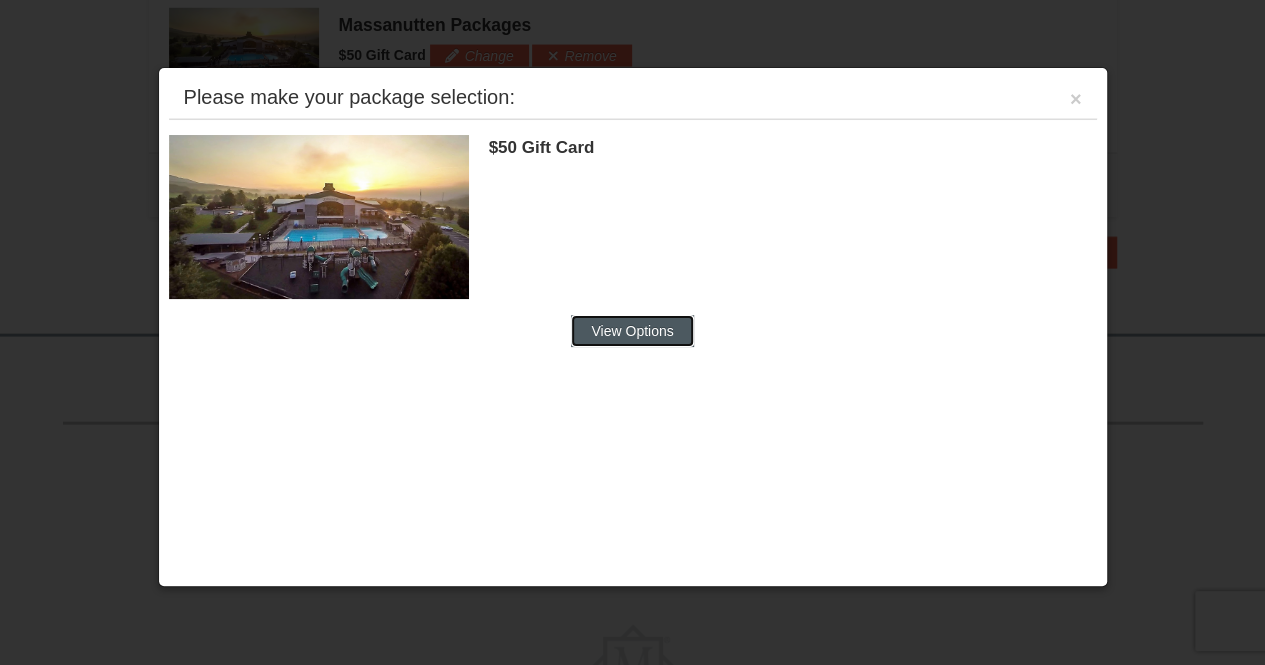 click on "View Options" at bounding box center (632, 331) 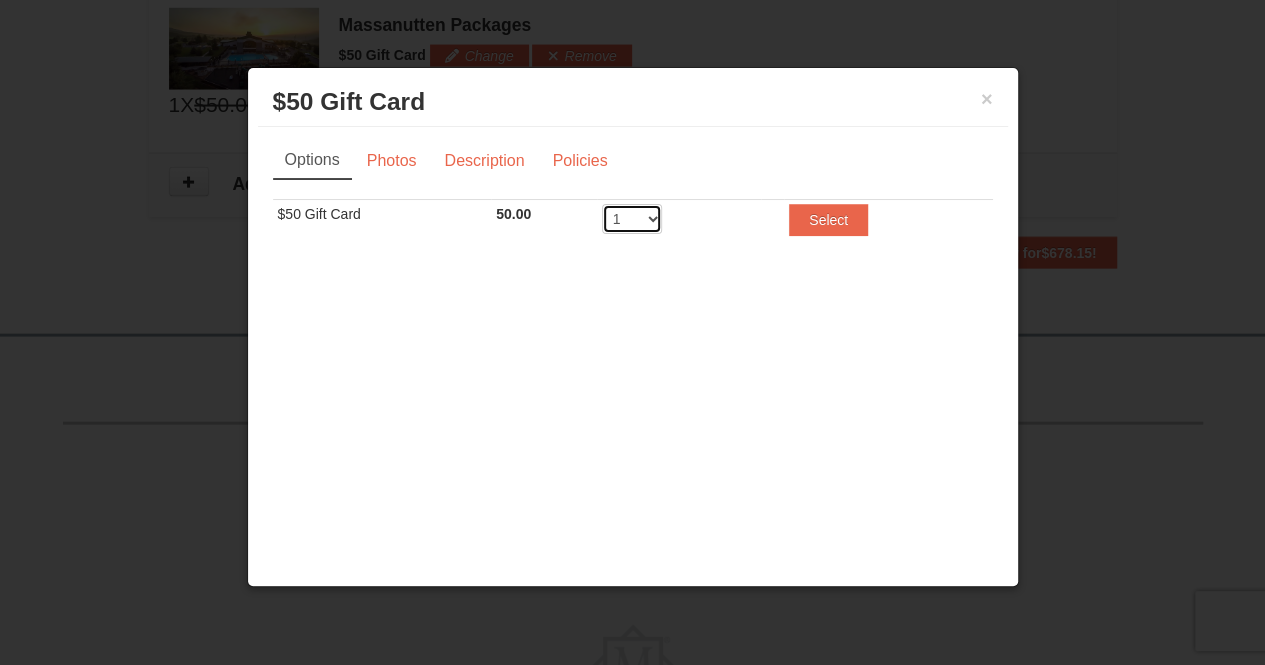 click on "1 2 3 4 5 6 7 8 9 10 11 12 13 14 15 16 17 18 19 20" at bounding box center (632, 219) 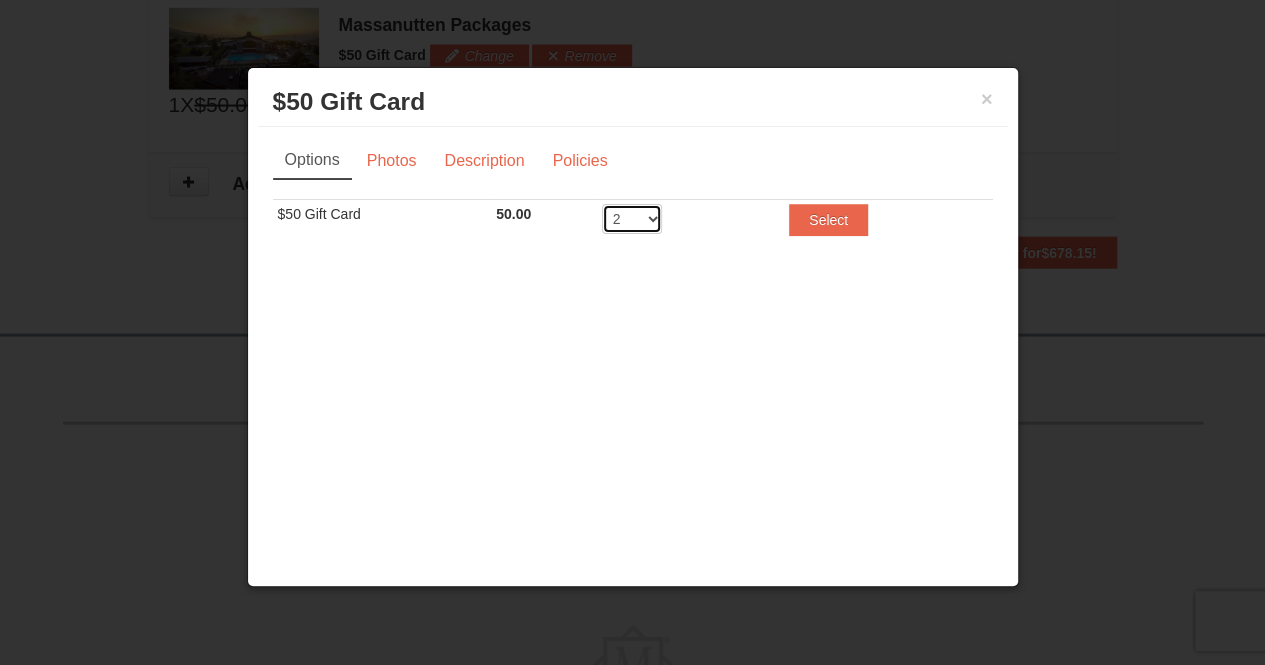 click on "1 2 3 4 5 6 7 8 9 10 11 12 13 14 15 16 17 18 19 20" at bounding box center (632, 219) 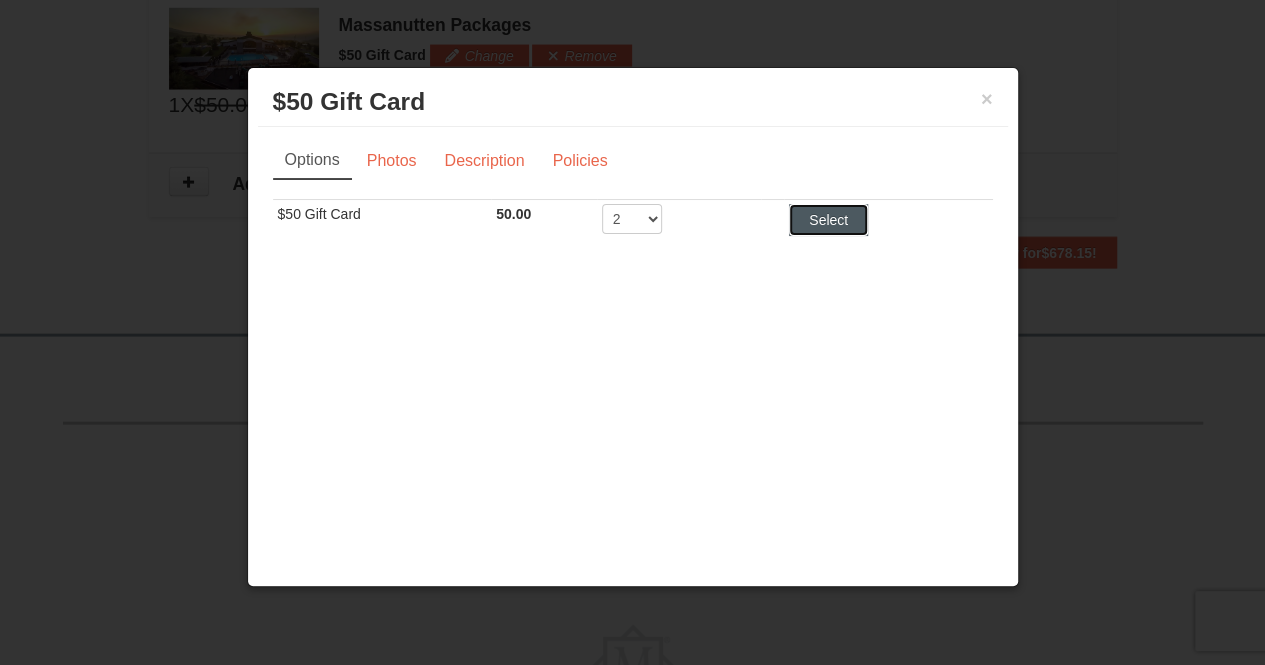 click on "Select" at bounding box center (828, 220) 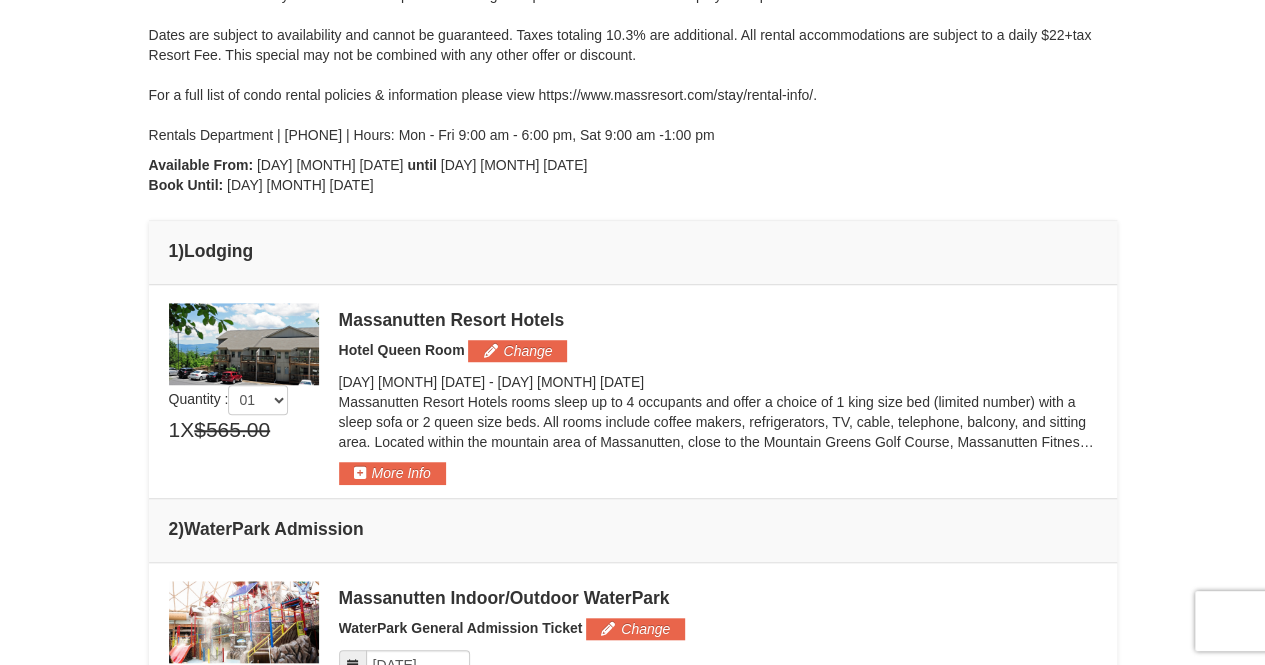 scroll, scrollTop: 540, scrollLeft: 0, axis: vertical 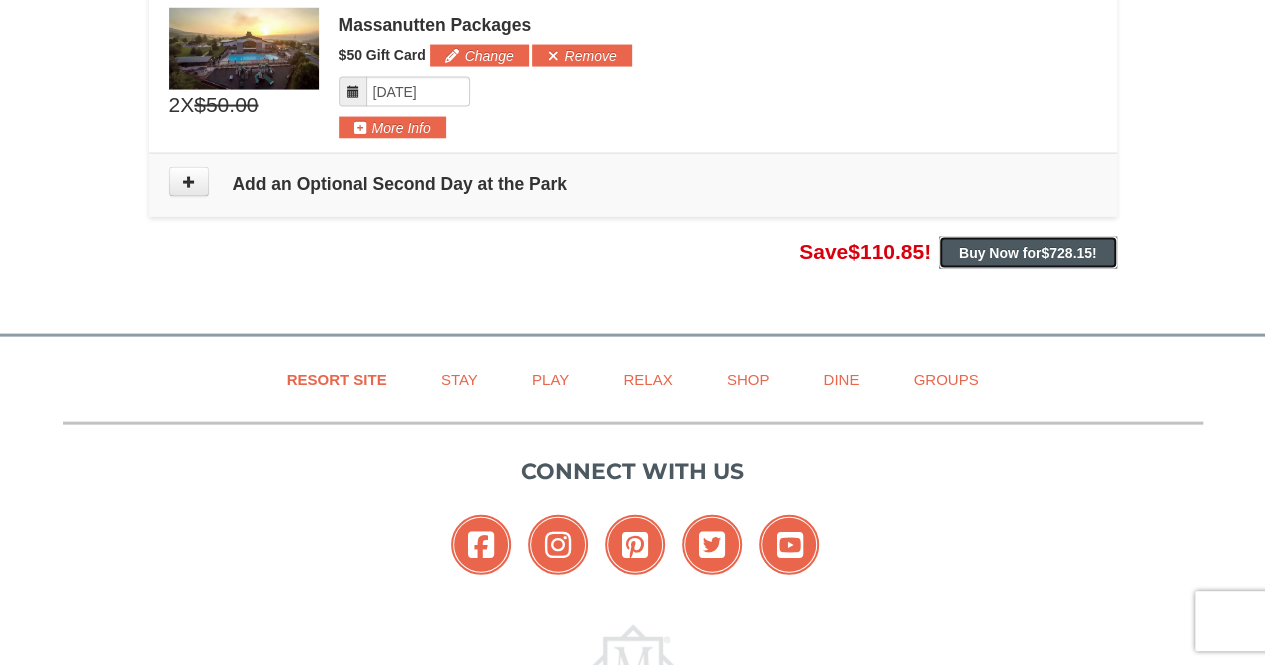 click on "Browser Not Supported
We notice you are using a browser which will not provide the best experience. We recommend using newer versions Chrome, Firefox, and Edge.
Chrome
Firefox
Edge
Safari
Select your preferred browser above to download.
Continue Anyway
Skip to Main Content
Skip to Main Content
Newsletter Sign Up
Owner's Site
×" at bounding box center [632, -613] 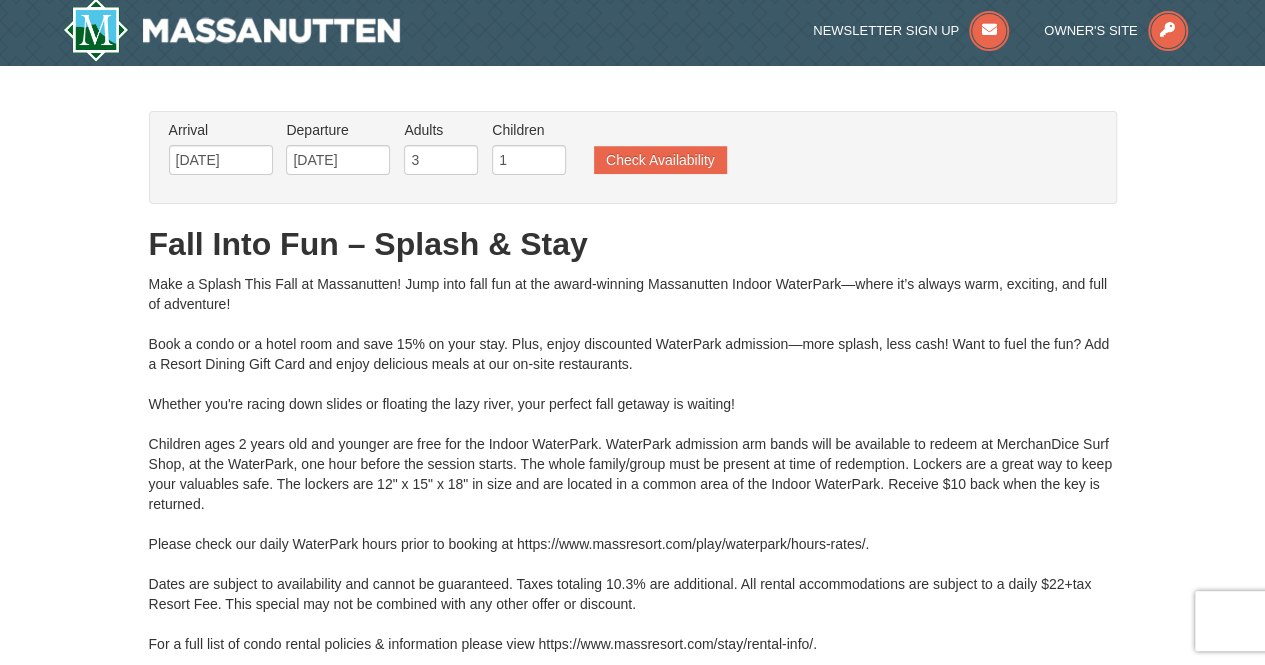 scroll, scrollTop: 0, scrollLeft: 0, axis: both 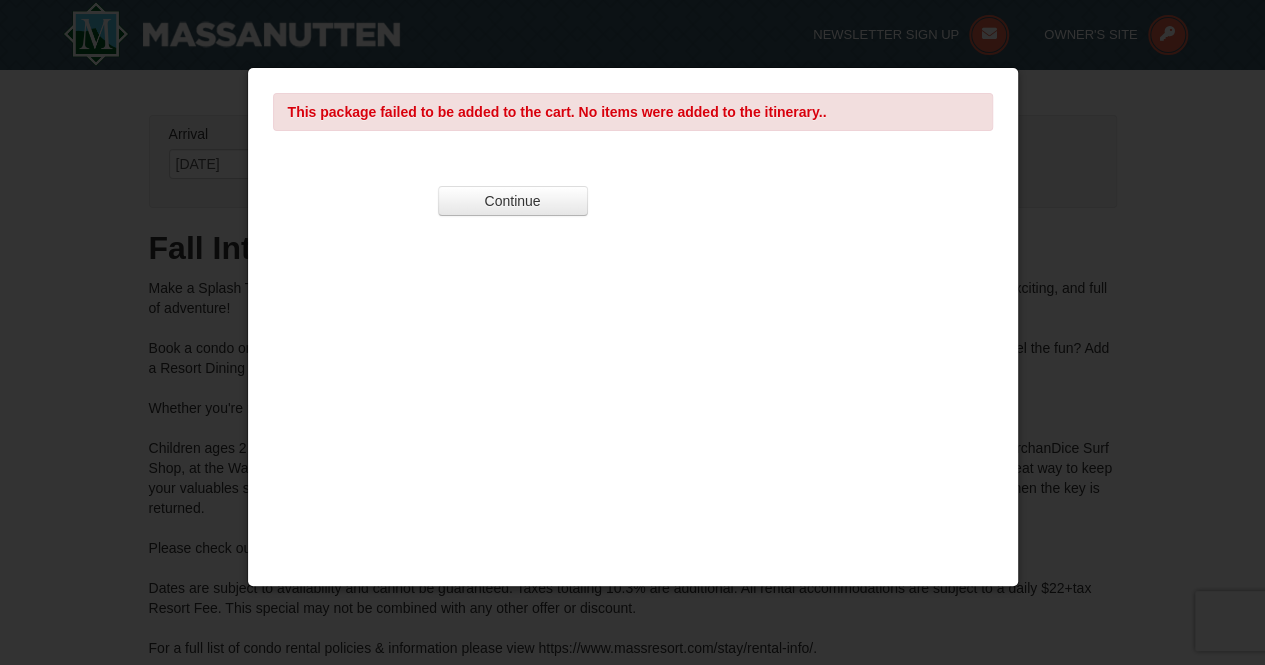click on "Continue" at bounding box center [633, 208] 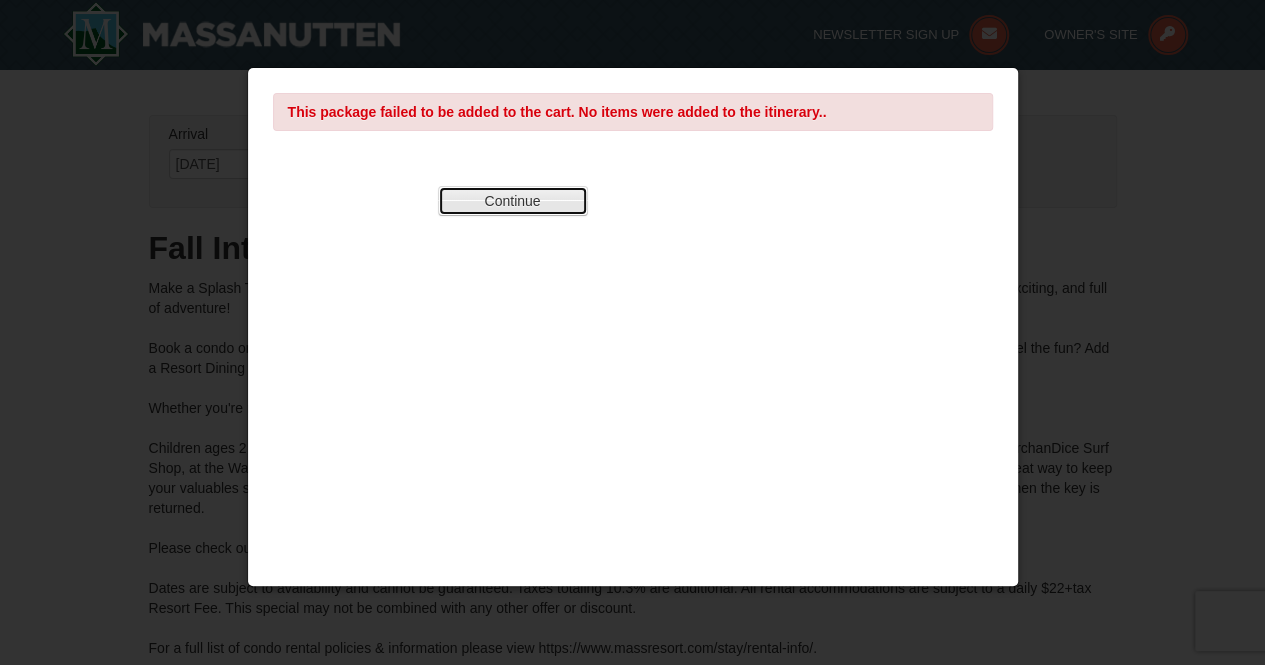 click on "Continue" at bounding box center [513, 201] 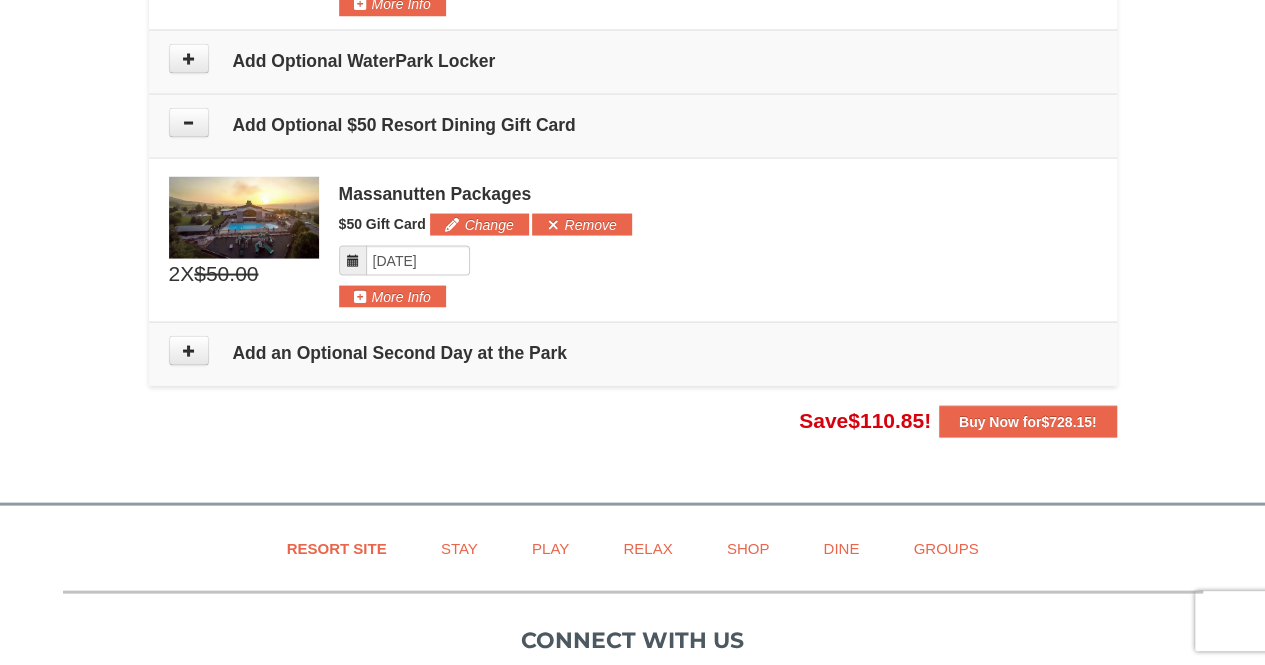 scroll, scrollTop: 1900, scrollLeft: 0, axis: vertical 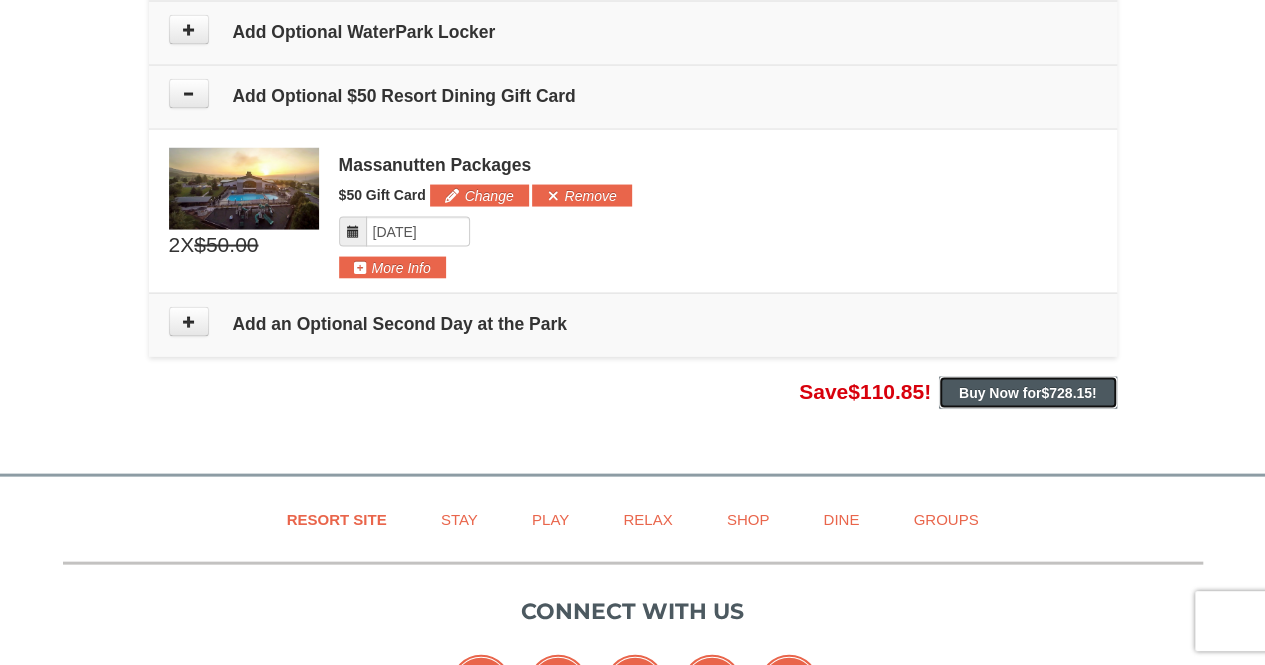 click on "Buy Now for
$728.15 !" at bounding box center (1028, 393) 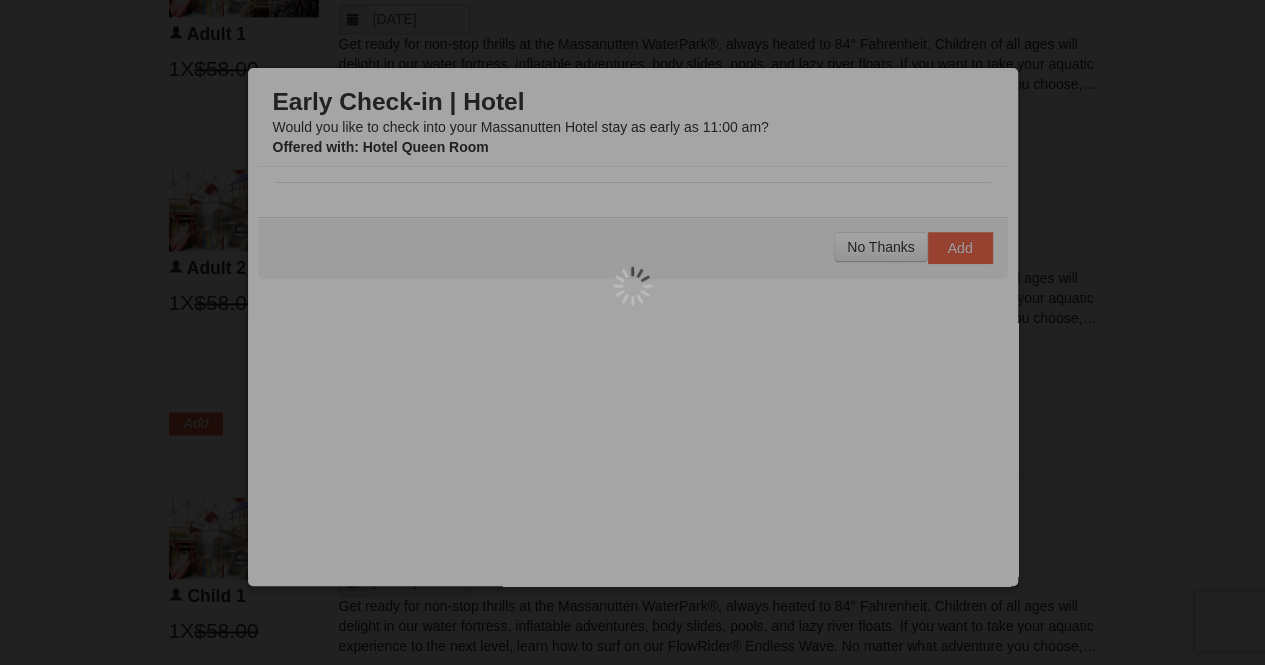 scroll, scrollTop: 1400, scrollLeft: 0, axis: vertical 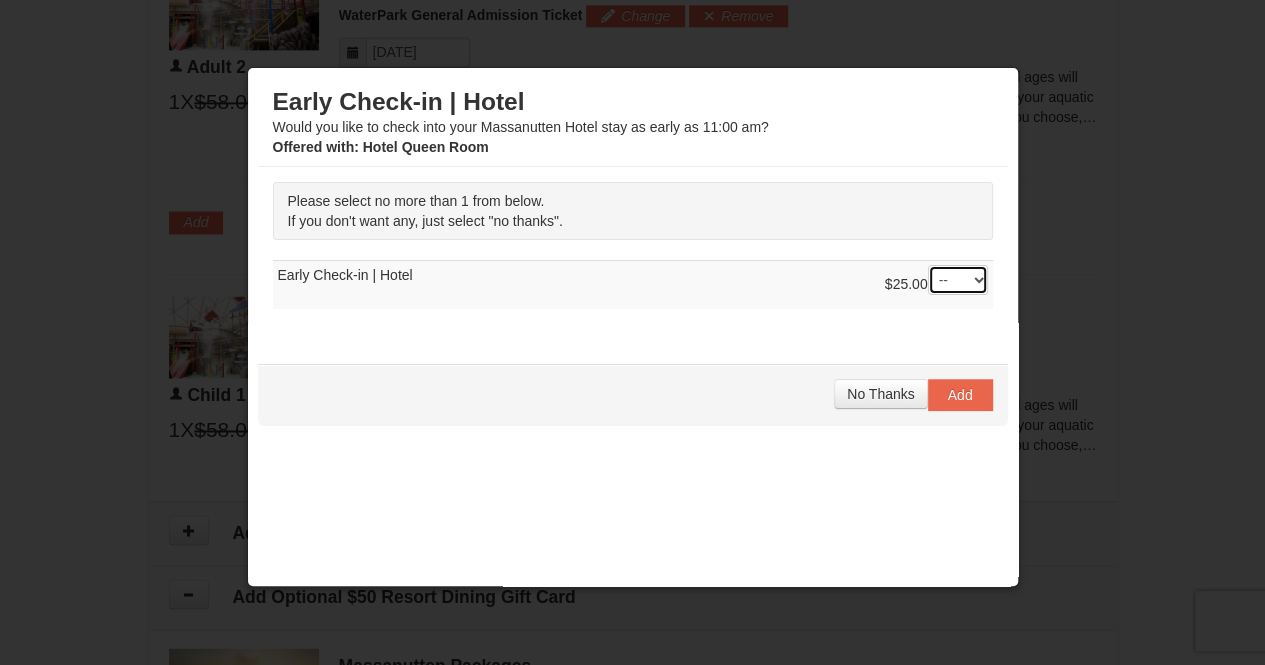 click on "--
01" at bounding box center (958, 280) 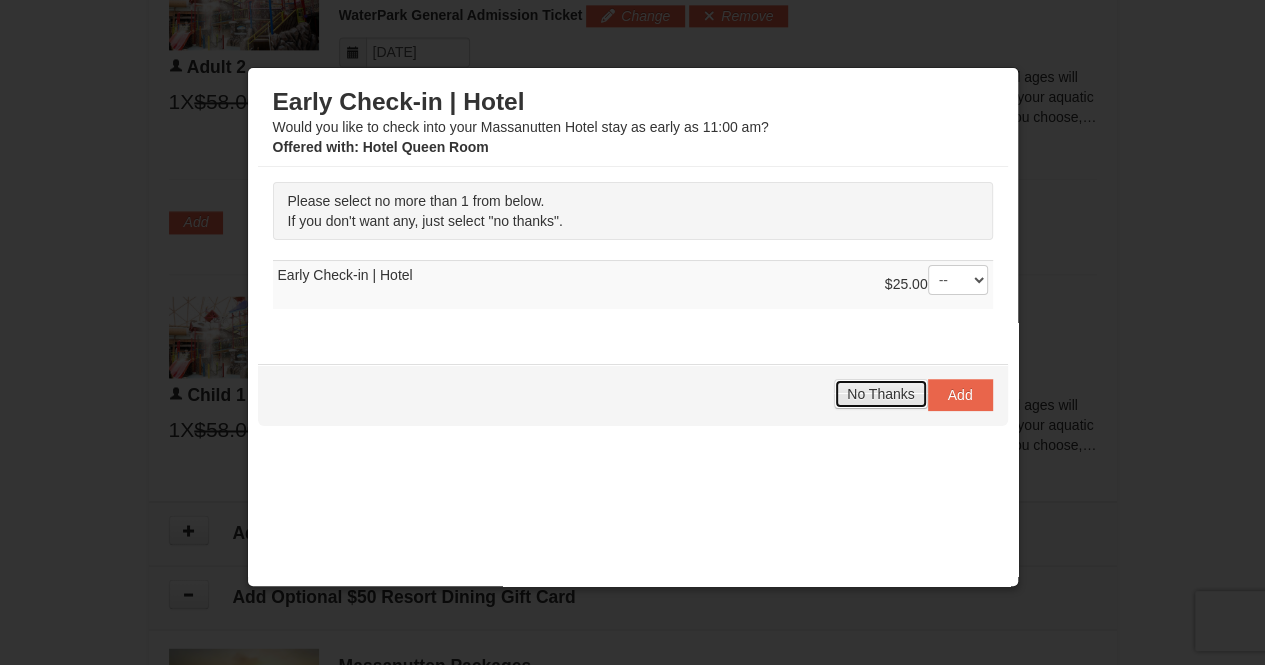 click on "No Thanks" at bounding box center [880, 394] 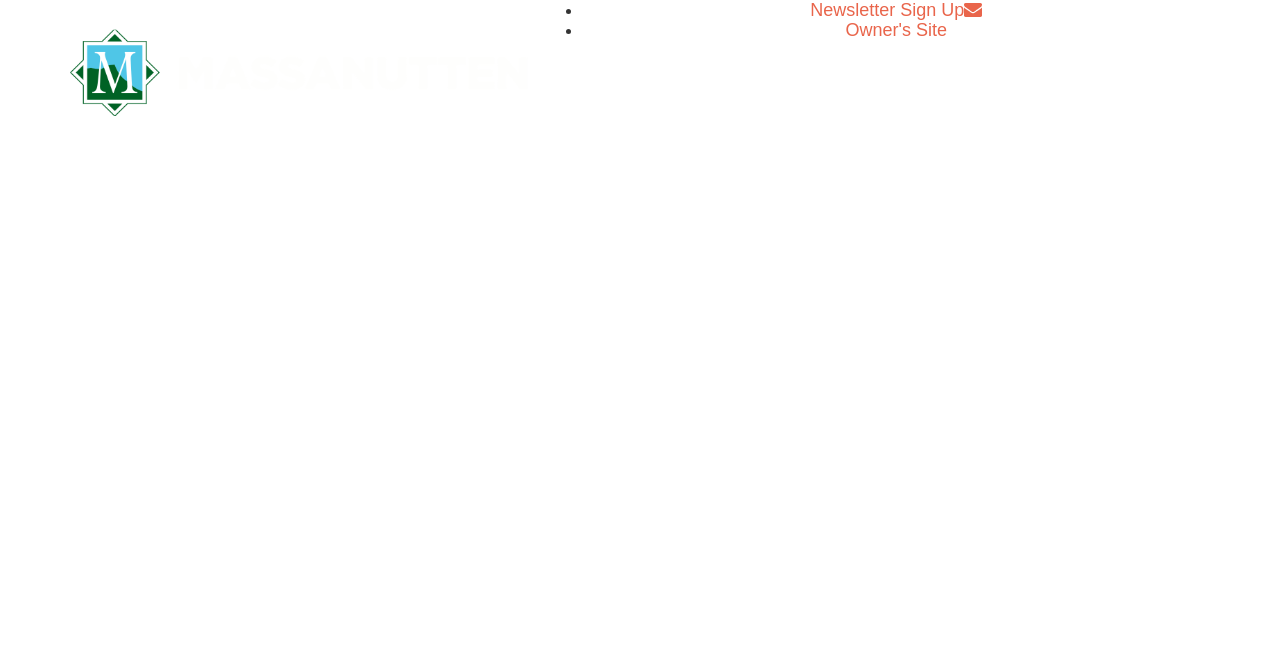 scroll, scrollTop: 0, scrollLeft: 0, axis: both 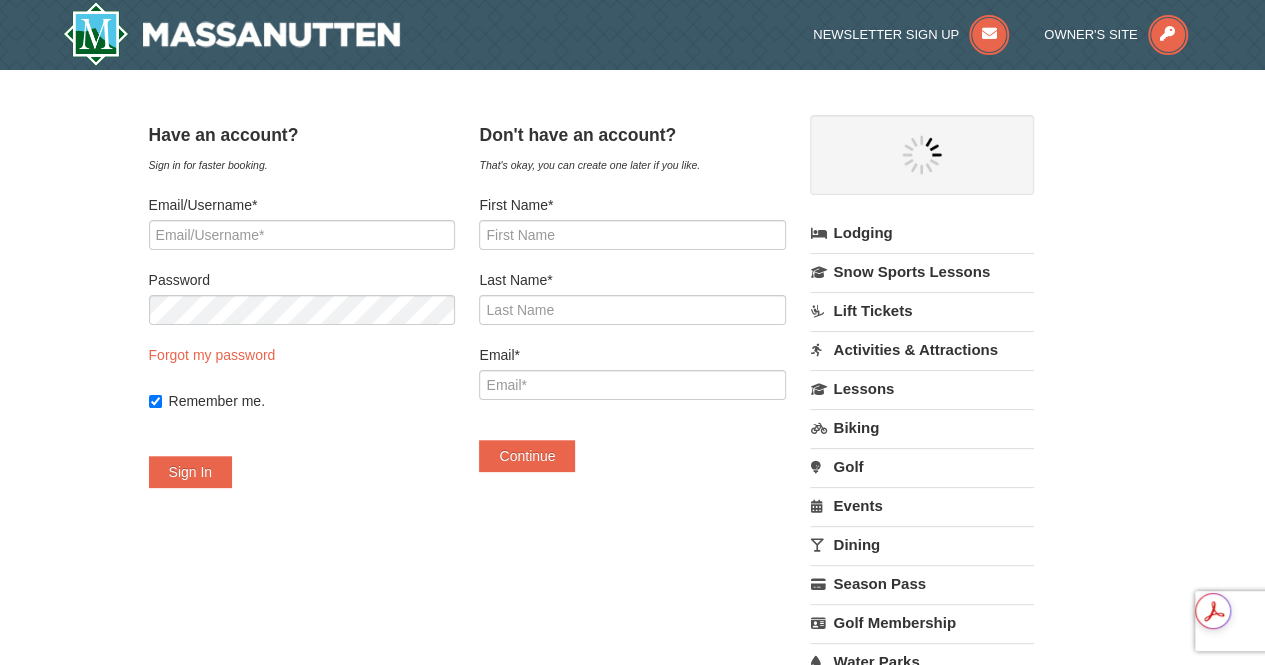 select on "8" 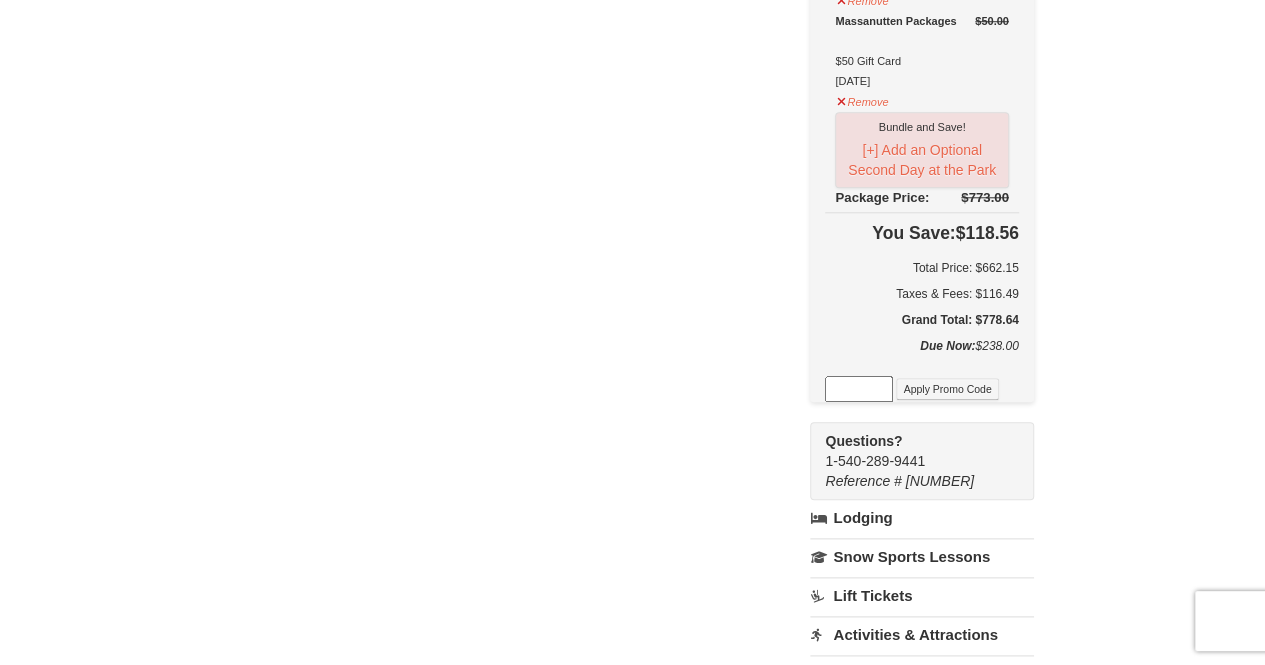 scroll, scrollTop: 800, scrollLeft: 0, axis: vertical 